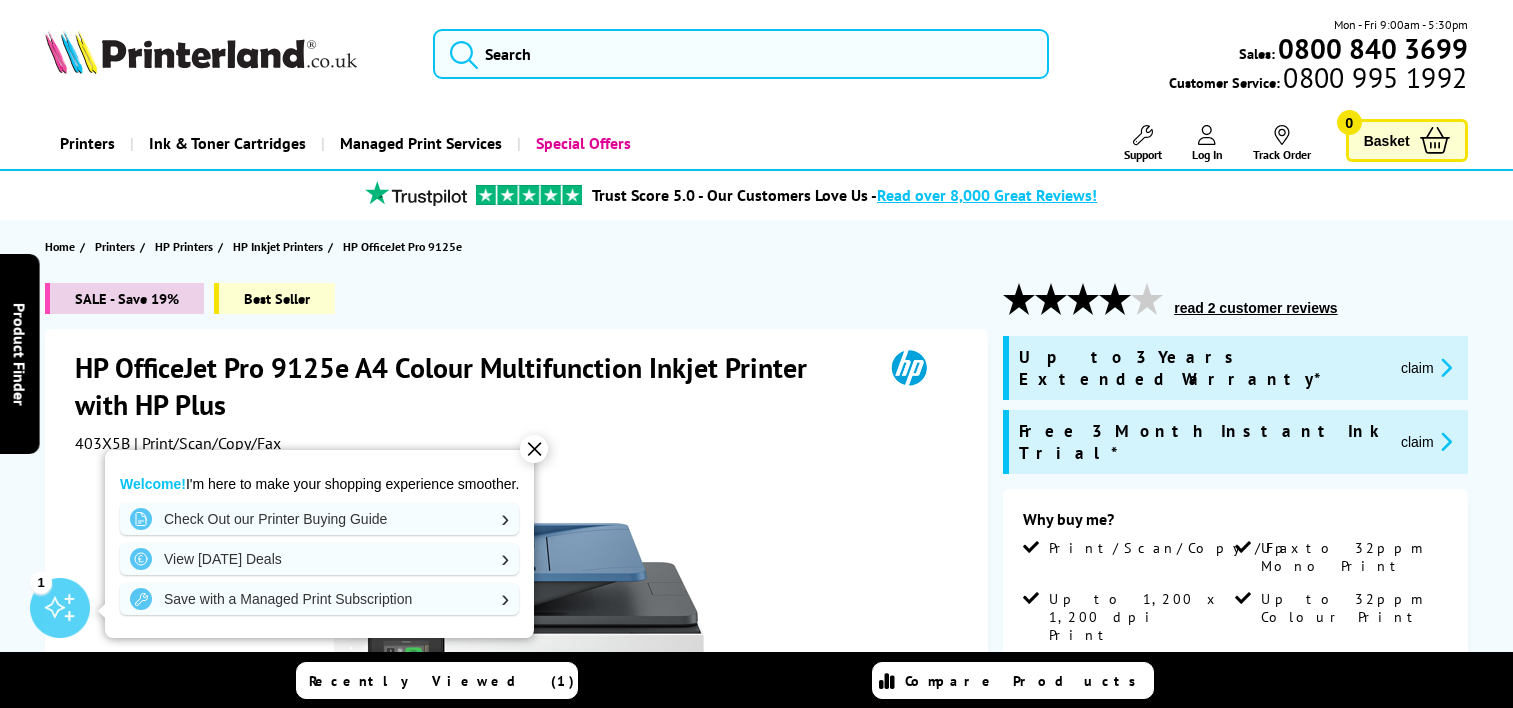 scroll, scrollTop: 0, scrollLeft: 0, axis: both 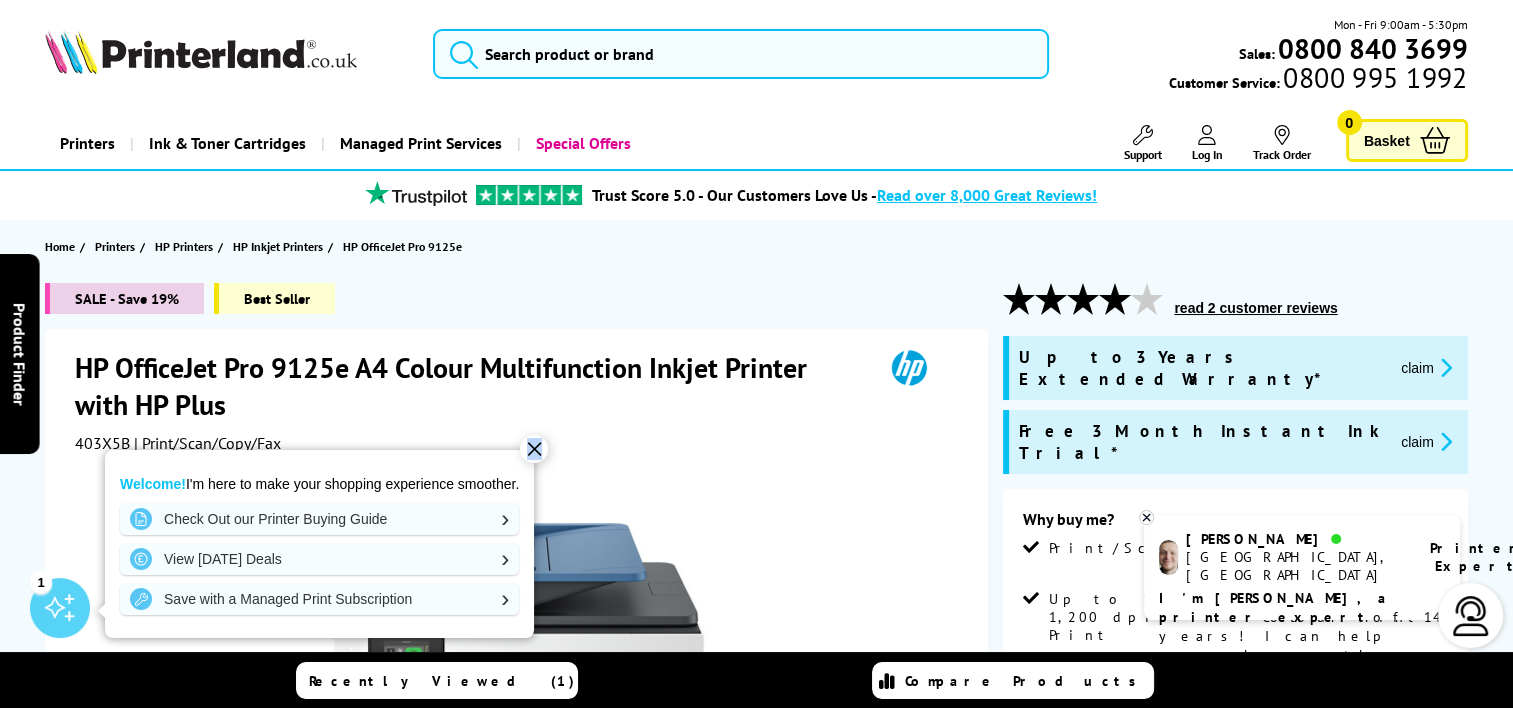 drag, startPoint x: 536, startPoint y: 448, endPoint x: 572, endPoint y: 448, distance: 36 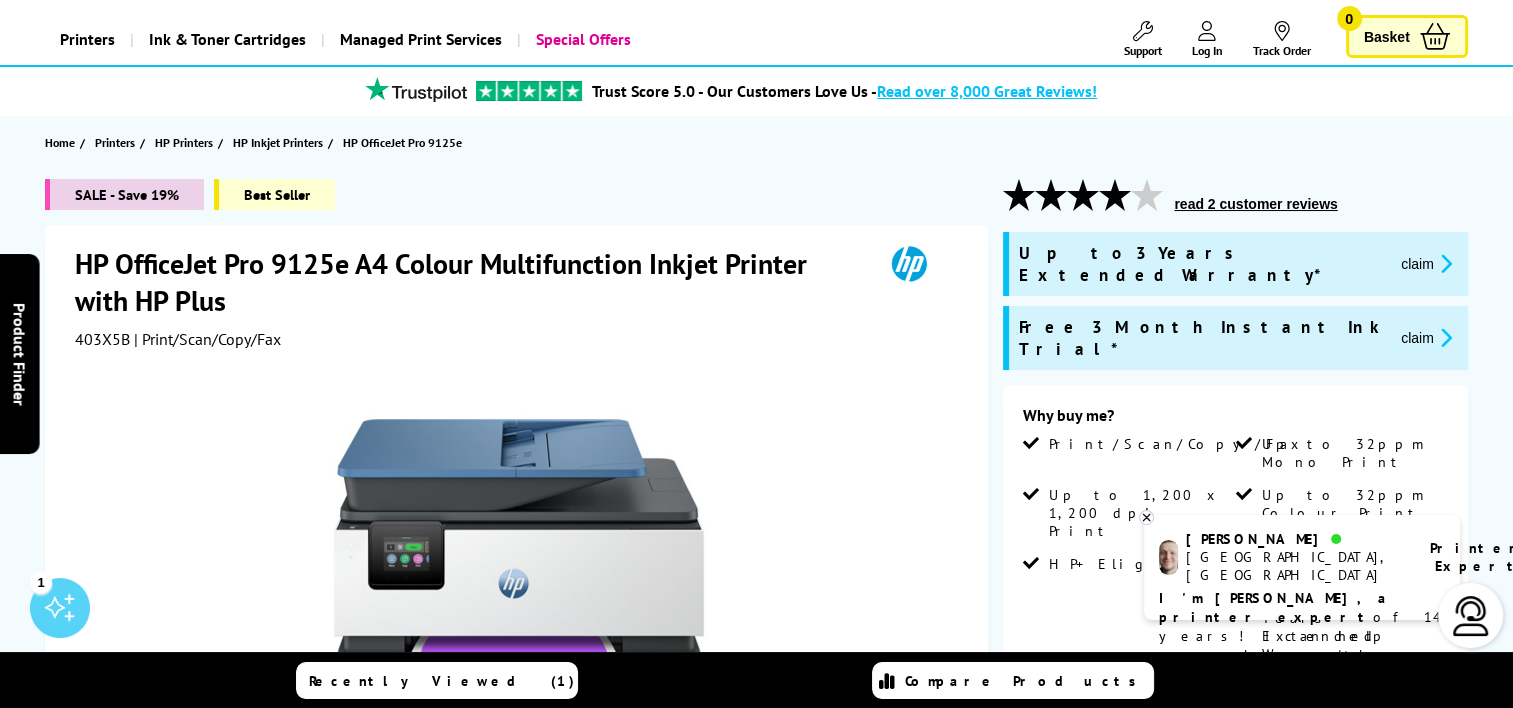 scroll, scrollTop: 144, scrollLeft: 0, axis: vertical 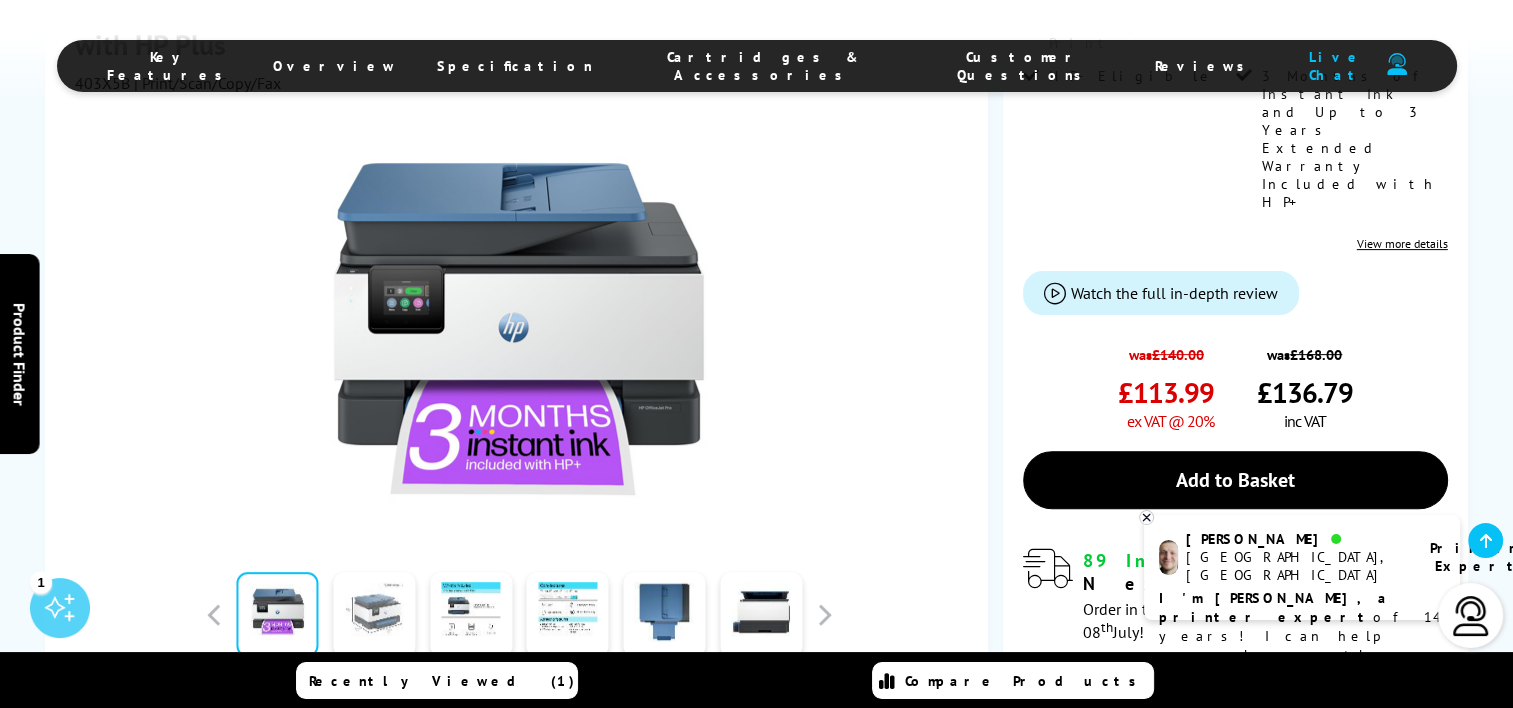 click at bounding box center [374, 614] 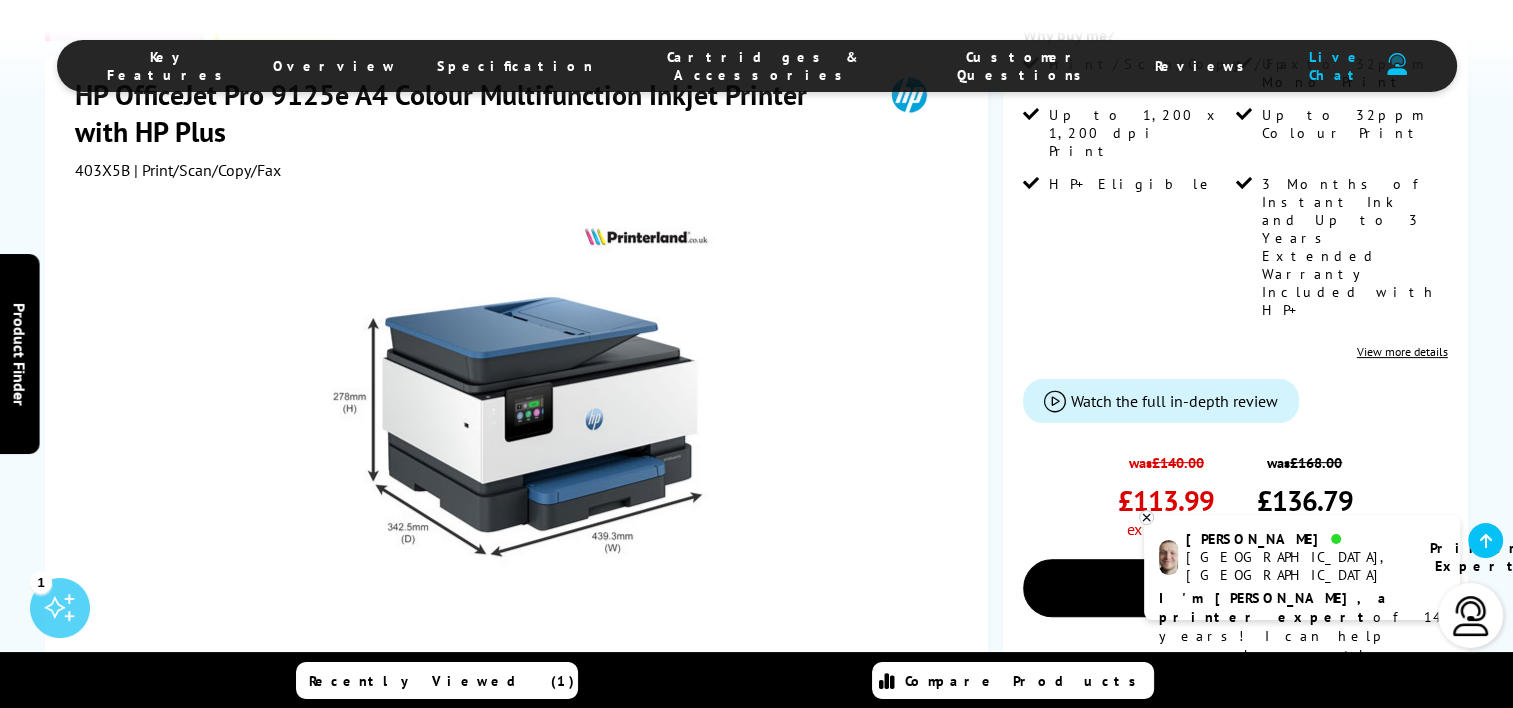 scroll, scrollTop: 481, scrollLeft: 0, axis: vertical 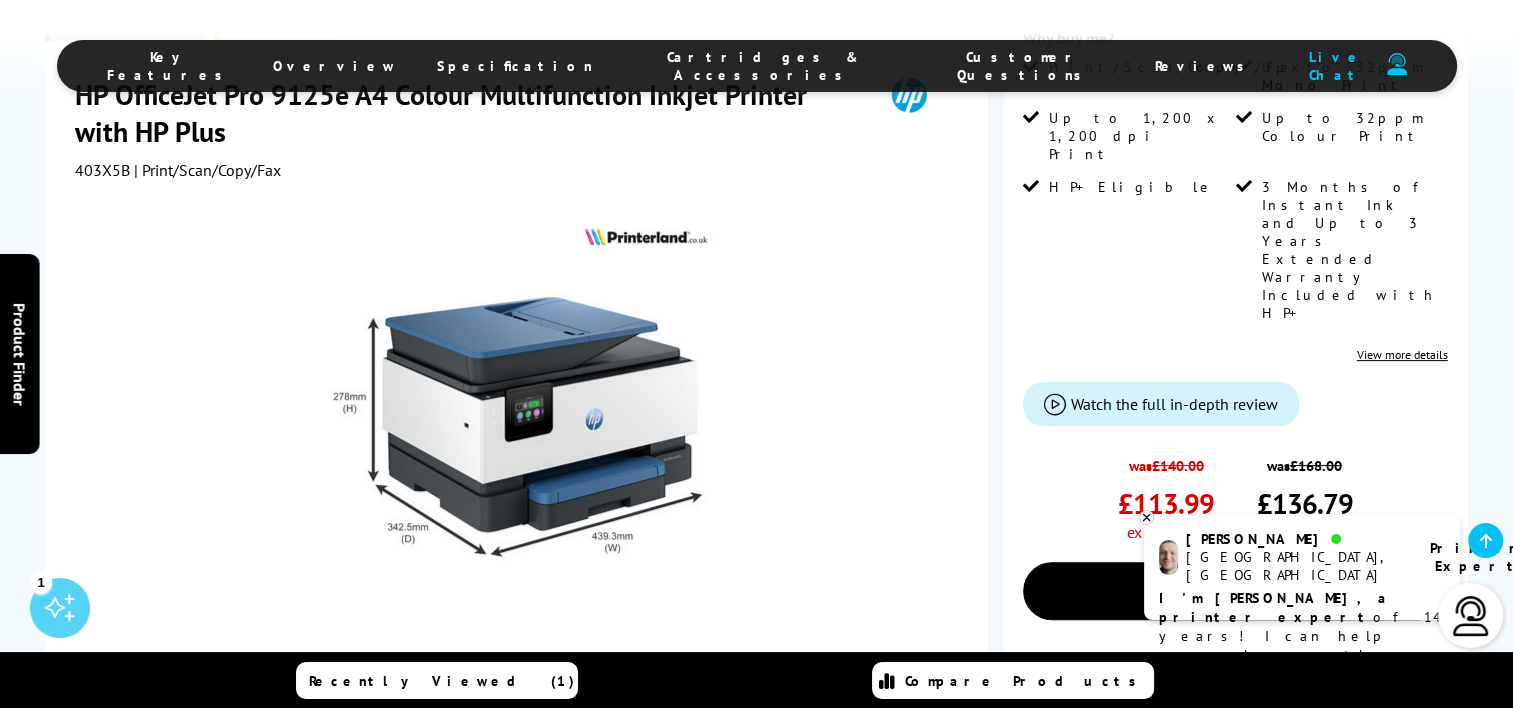 click at bounding box center (471, 702) 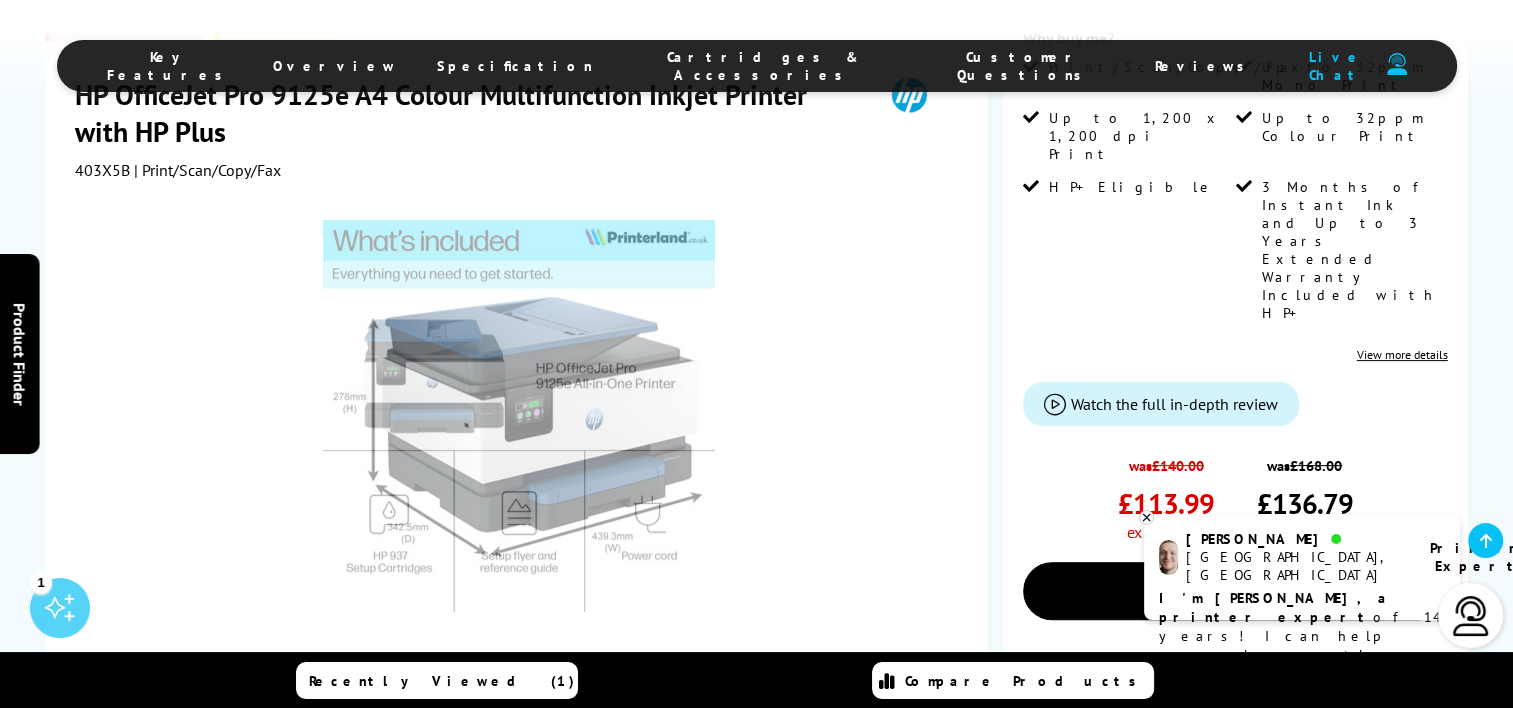 click at bounding box center [471, 702] 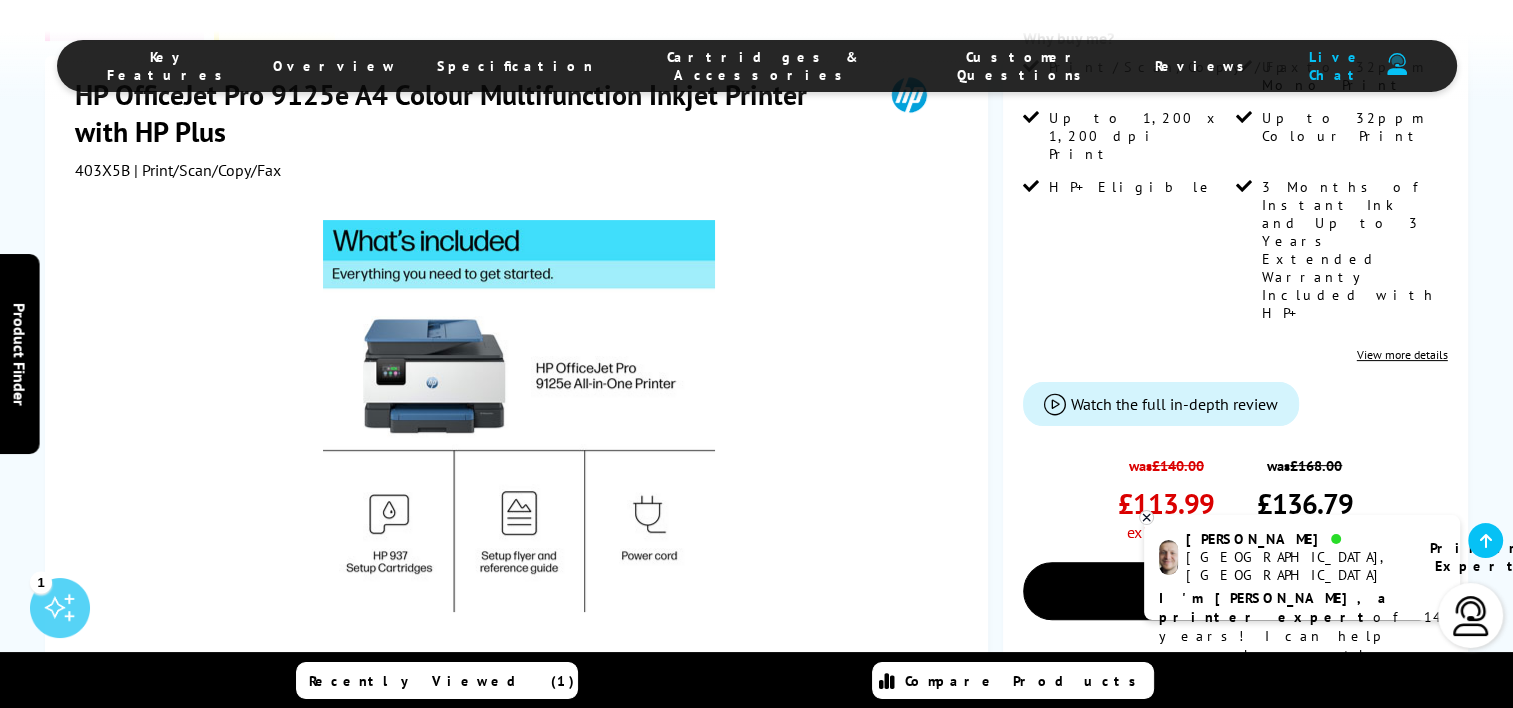 click at bounding box center (374, 702) 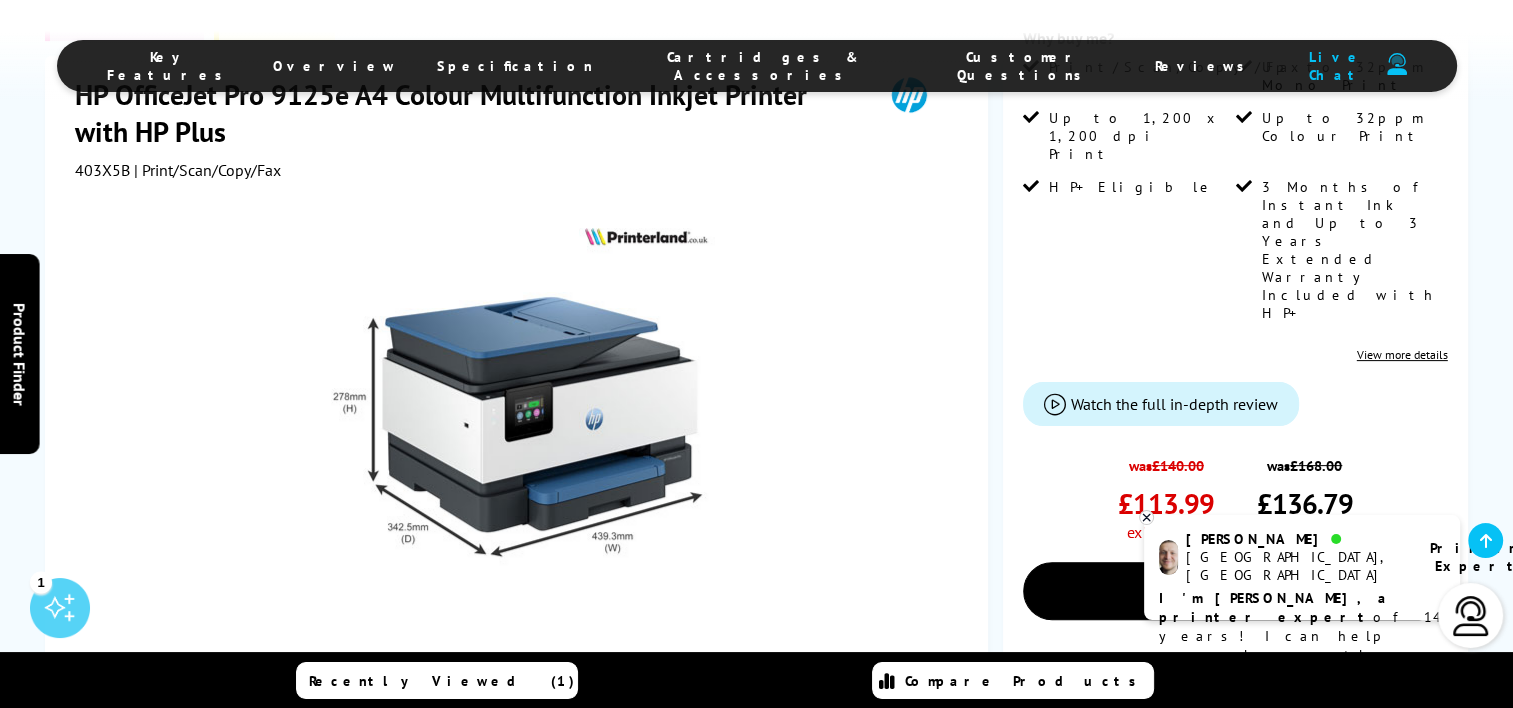 click at bounding box center [471, 702] 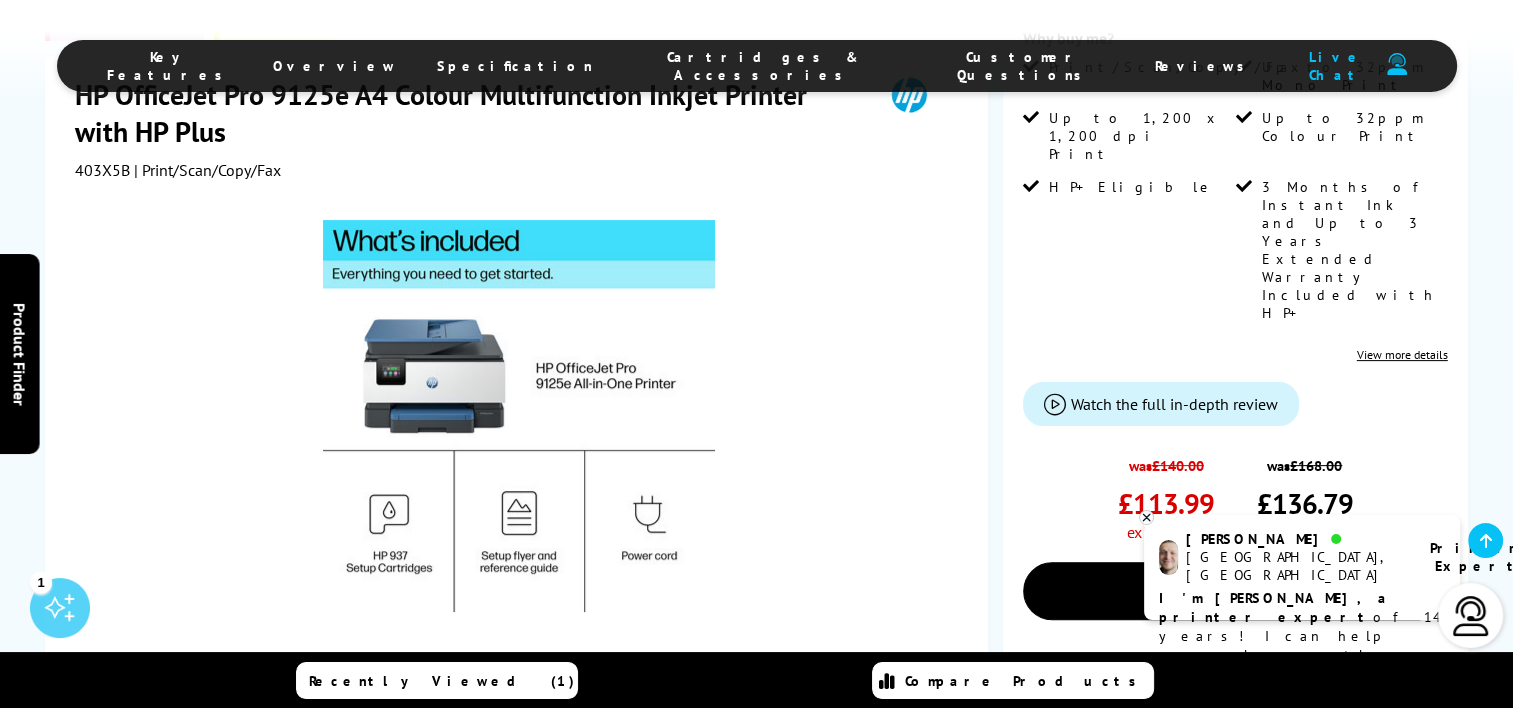 click at bounding box center [568, 702] 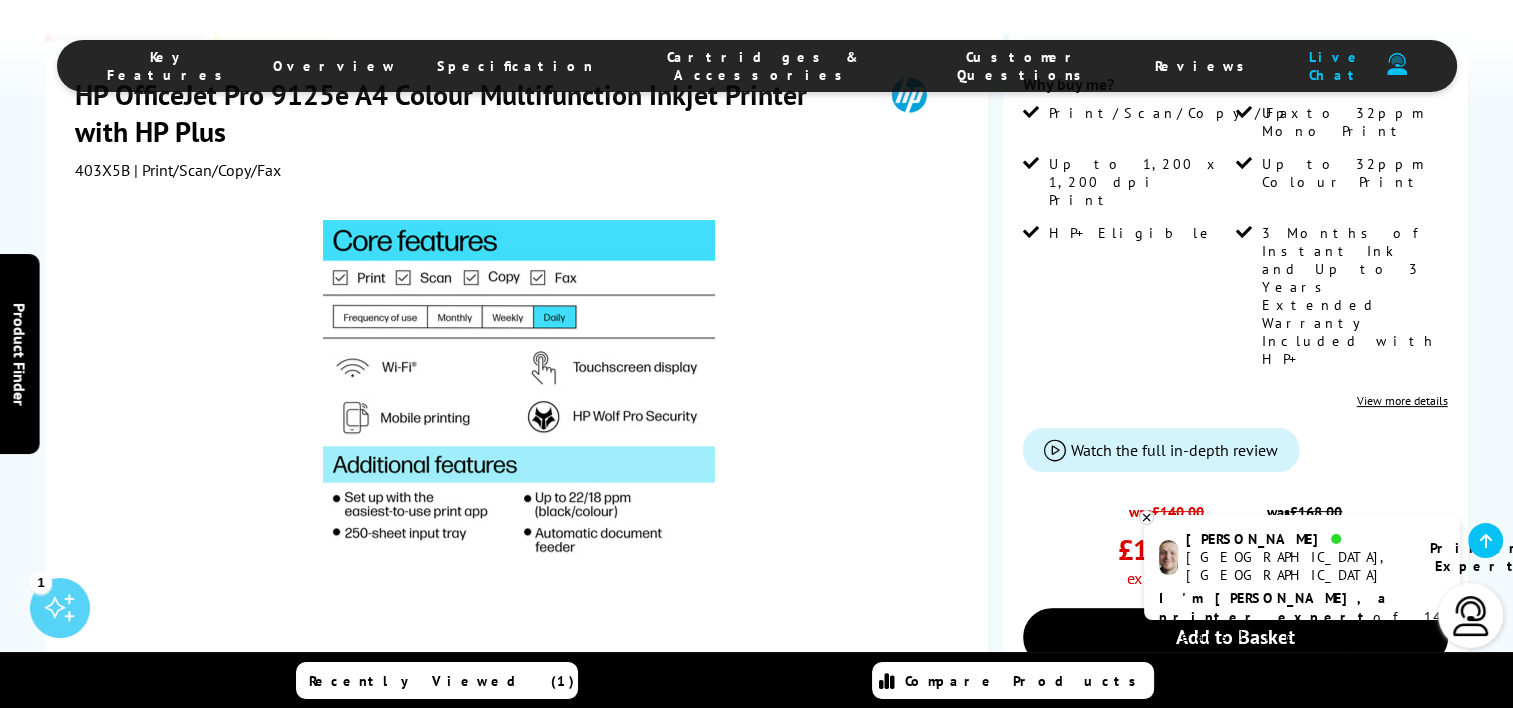 scroll, scrollTop: 429, scrollLeft: 0, axis: vertical 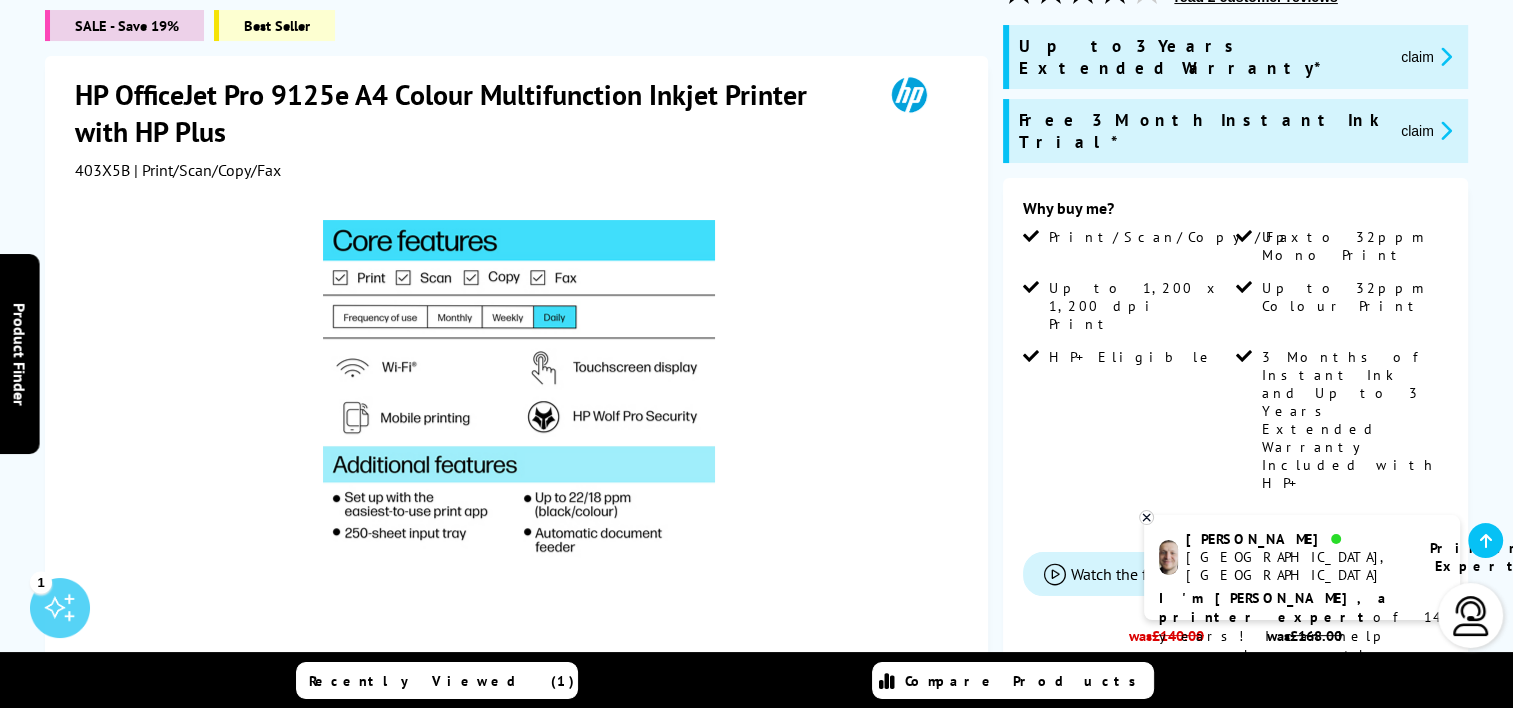 click on "View more details" at bounding box center [1402, 524] 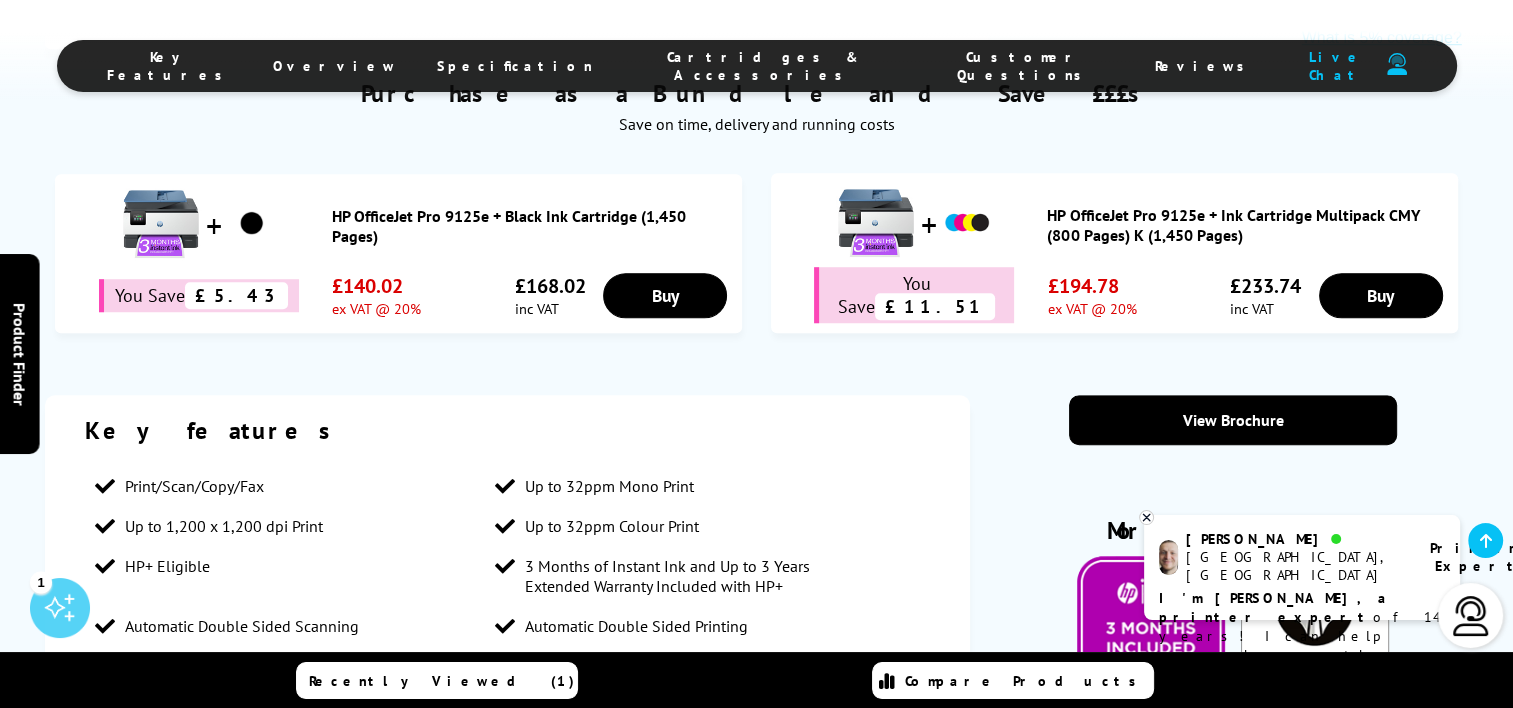 scroll, scrollTop: 1456, scrollLeft: 0, axis: vertical 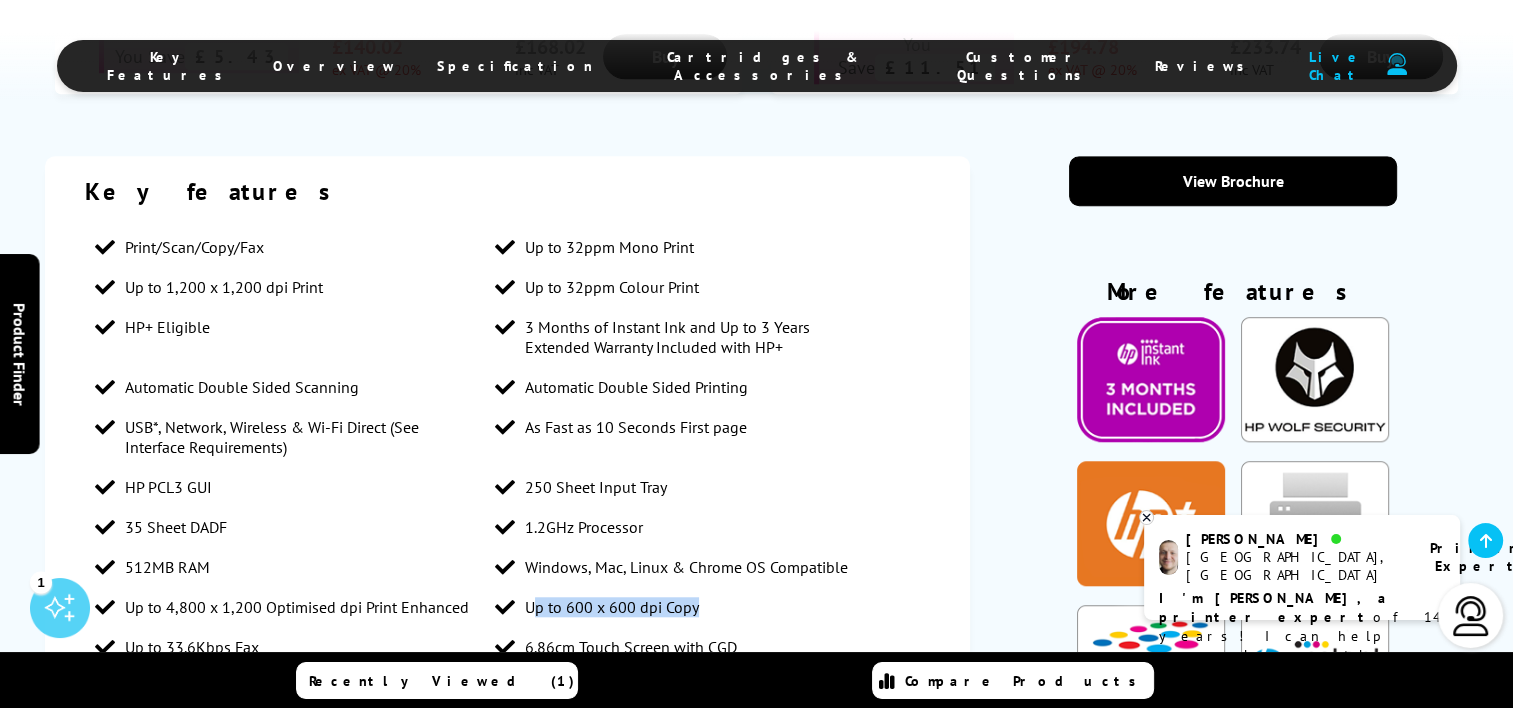 drag, startPoint x: 695, startPoint y: 408, endPoint x: 534, endPoint y: 410, distance: 161.01242 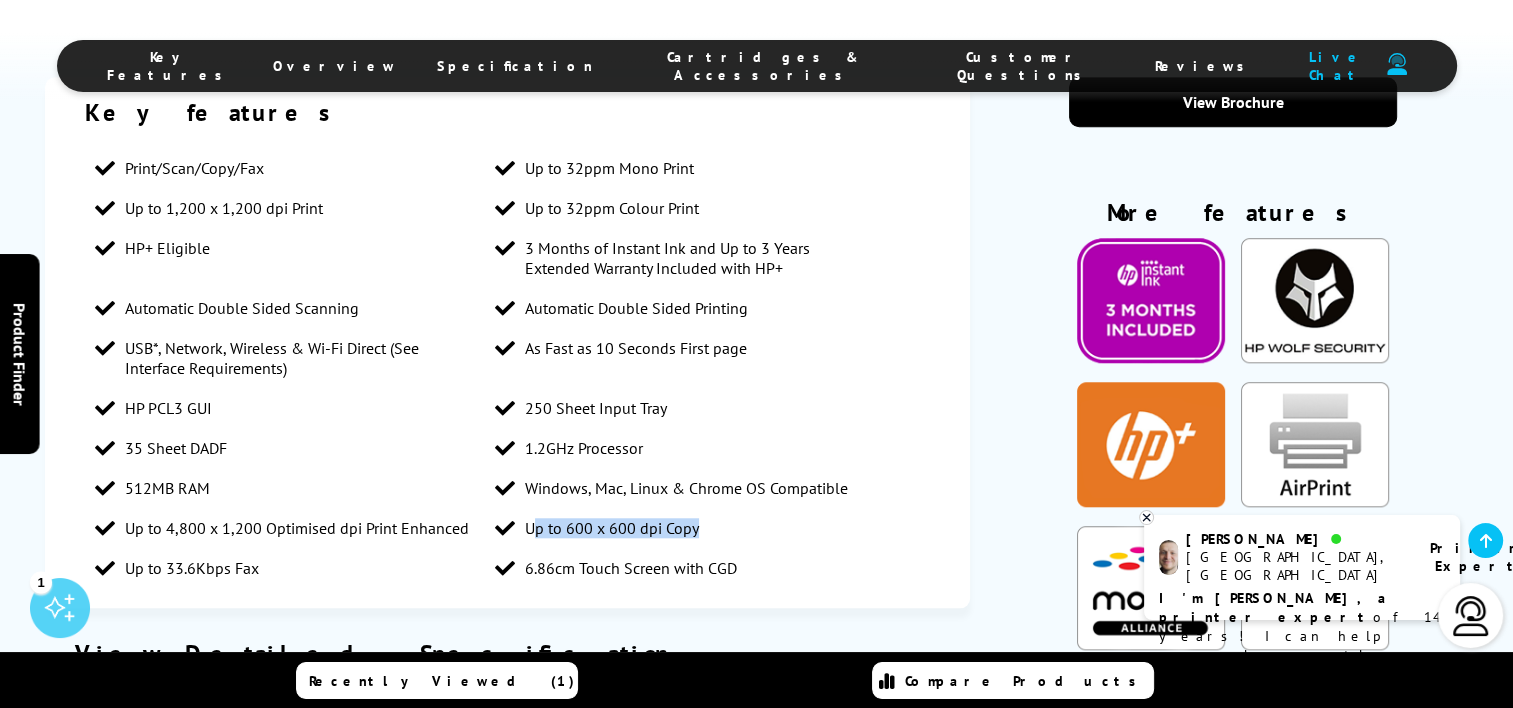 scroll, scrollTop: 1743, scrollLeft: 0, axis: vertical 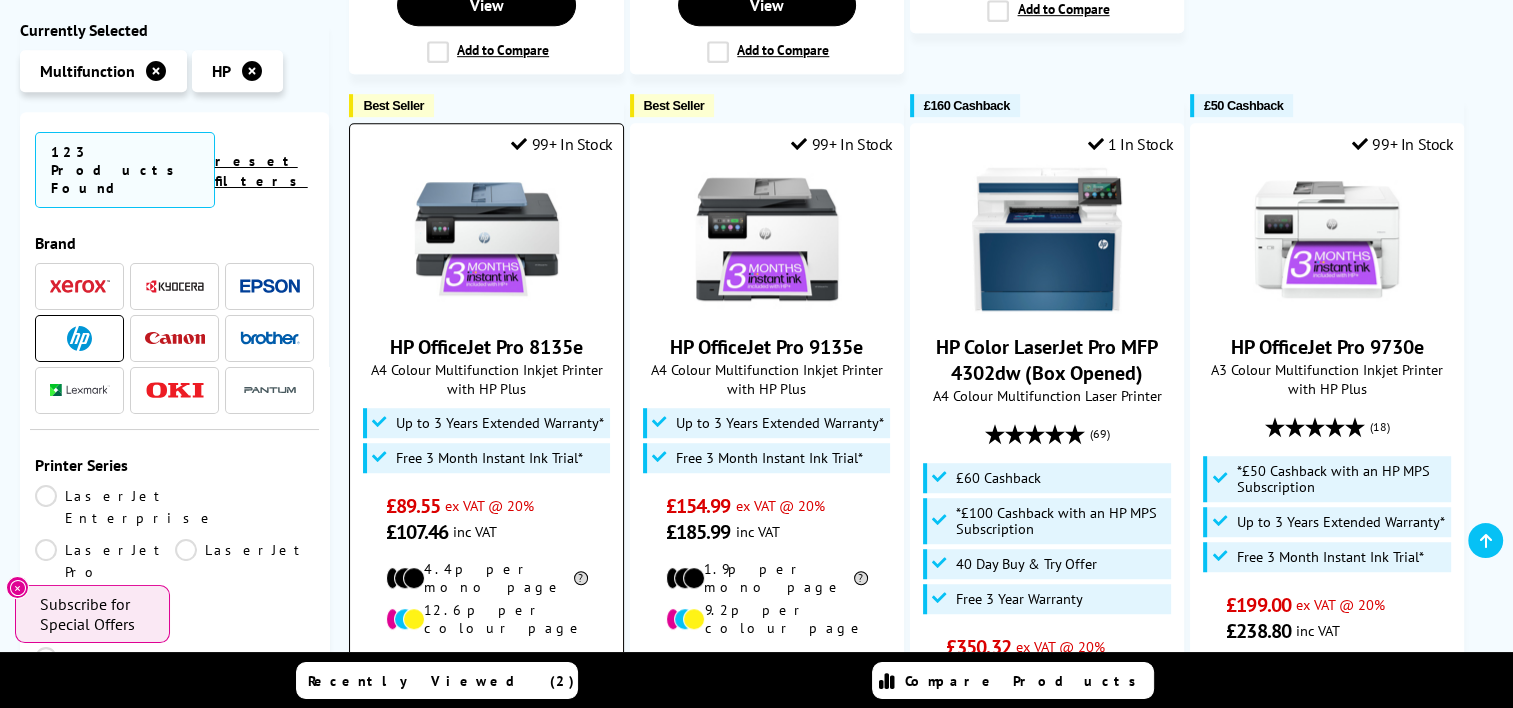 click on "HP OfficeJet Pro 8135e" at bounding box center [486, 347] 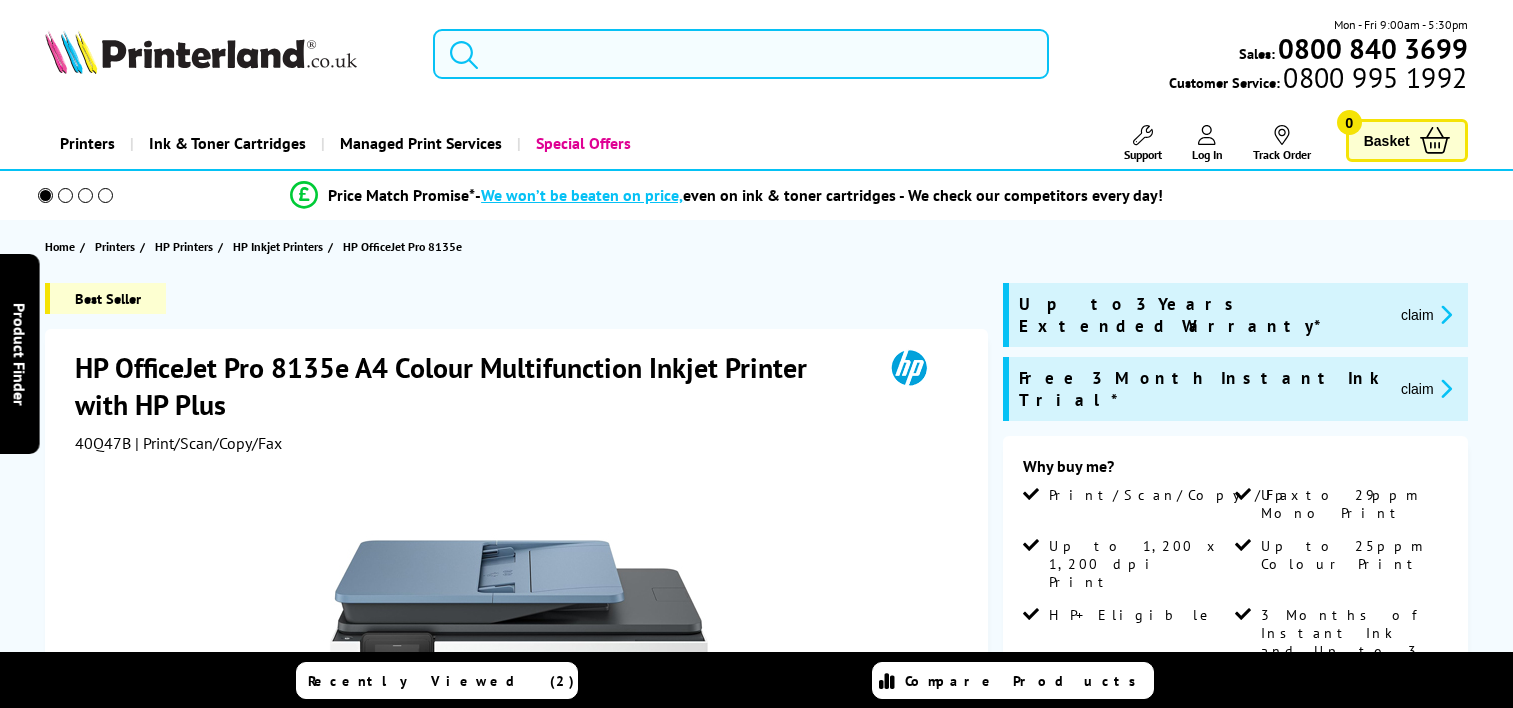 scroll, scrollTop: 0, scrollLeft: 0, axis: both 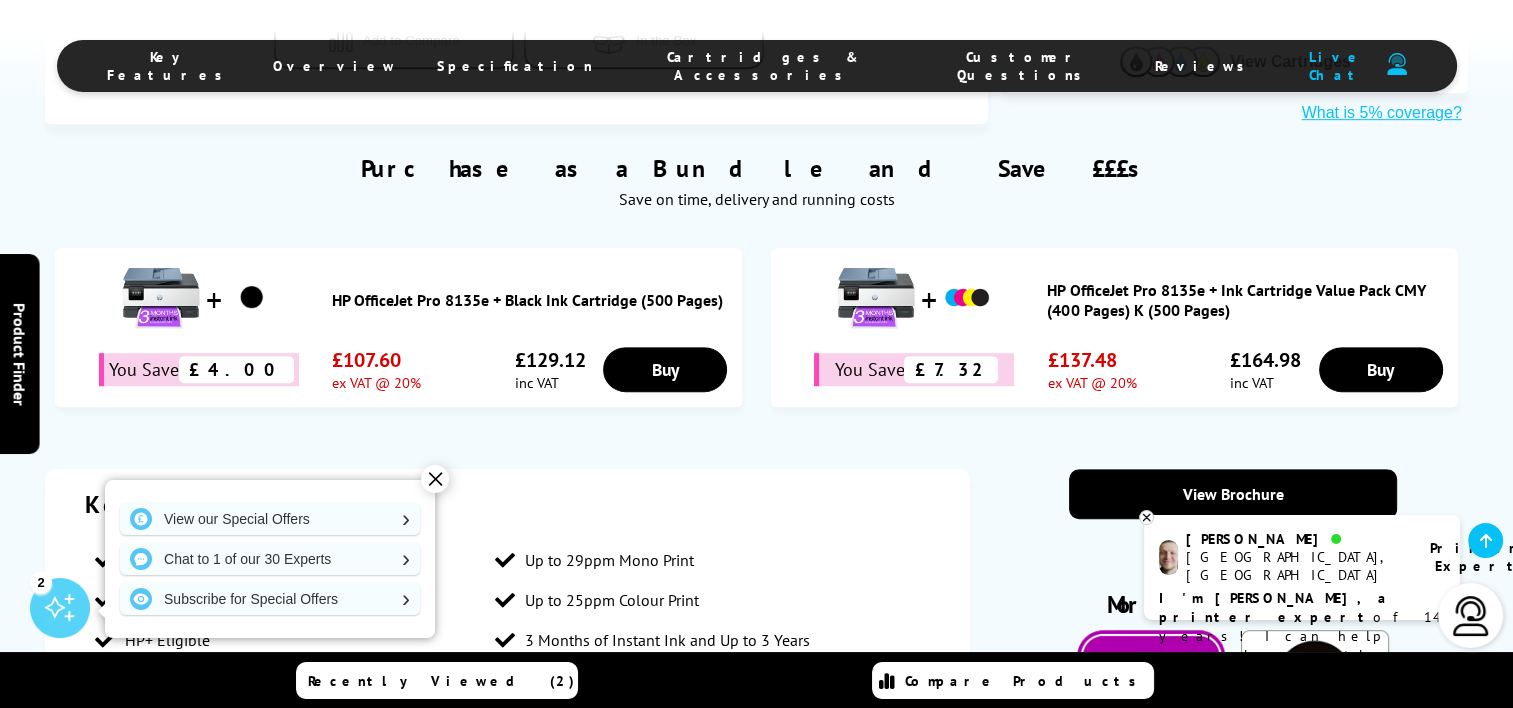 drag, startPoint x: 438, startPoint y: 481, endPoint x: 531, endPoint y: 434, distance: 104.20173 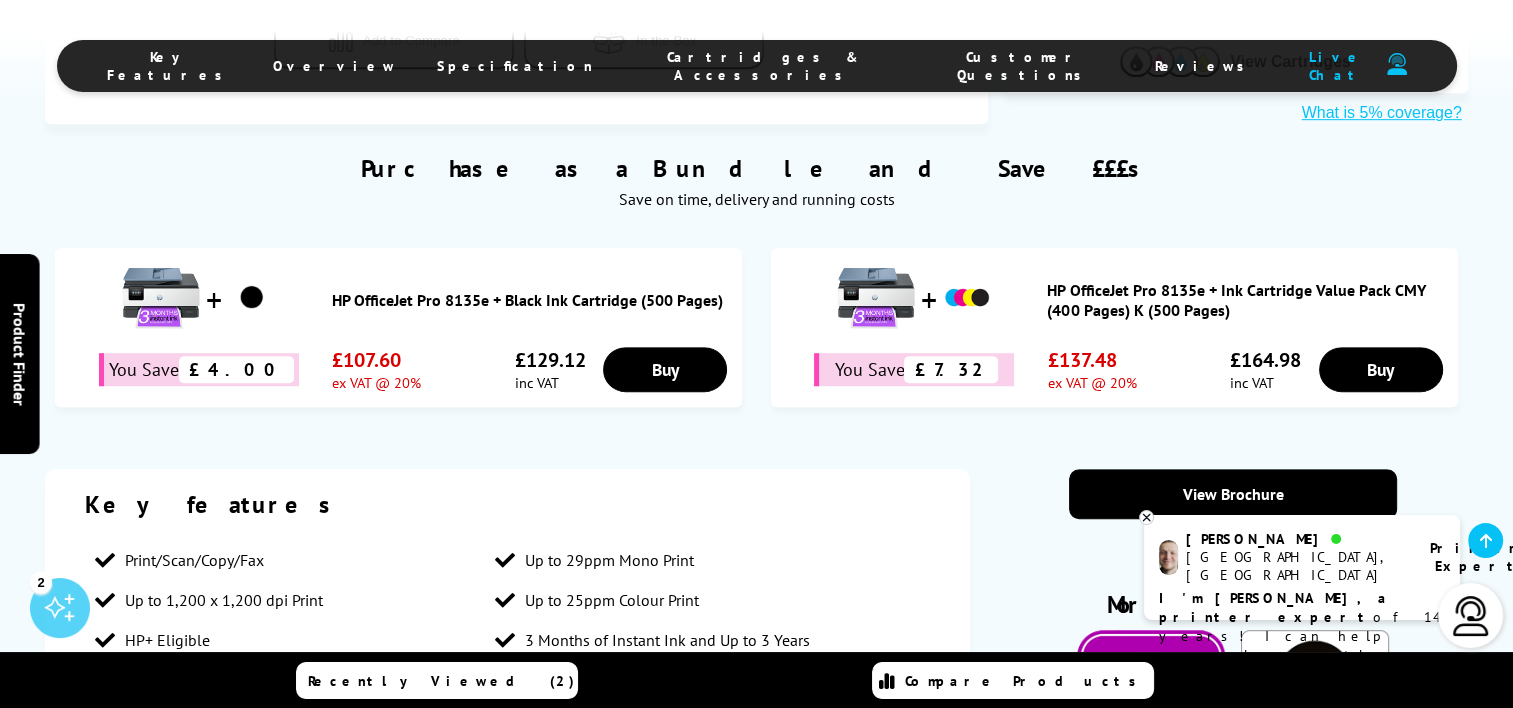 scroll, scrollTop: 1462, scrollLeft: 0, axis: vertical 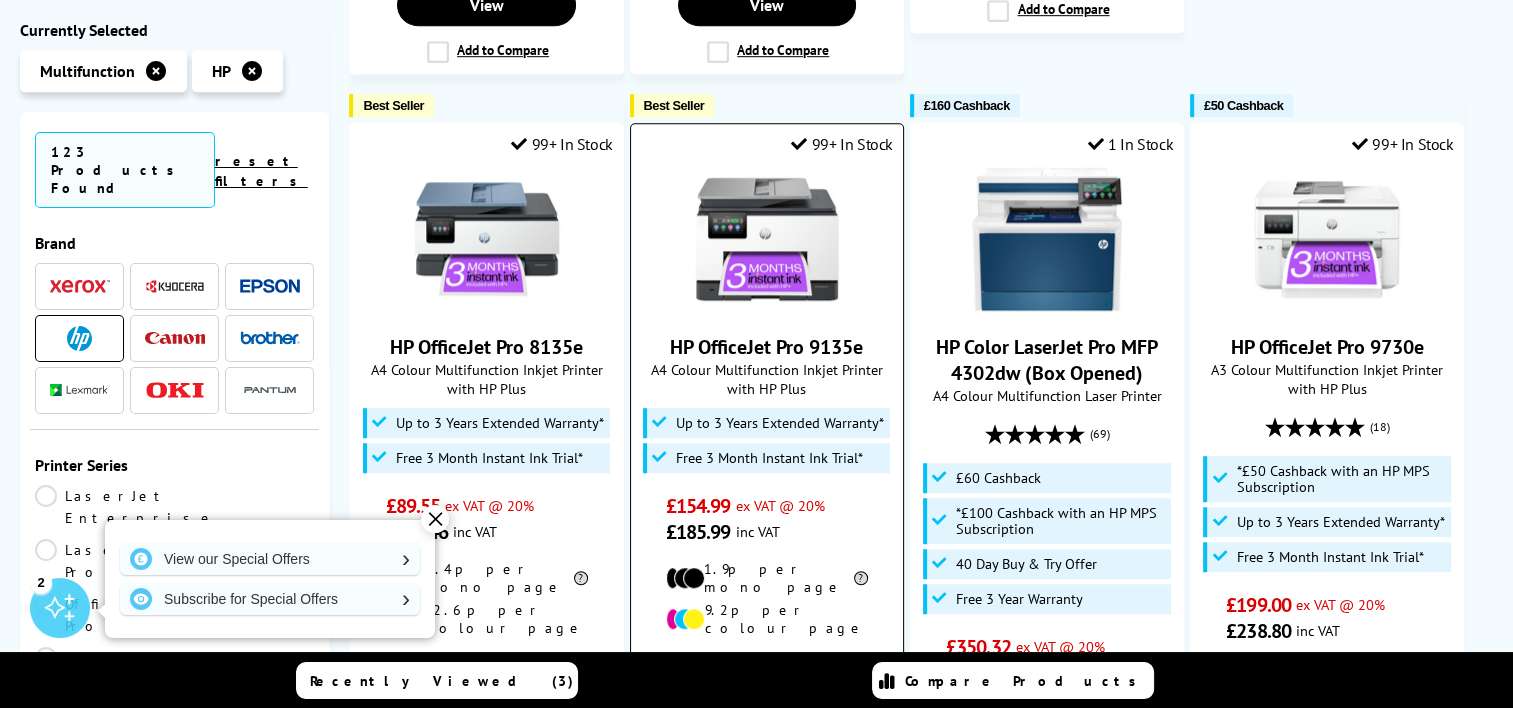 click at bounding box center [767, 239] 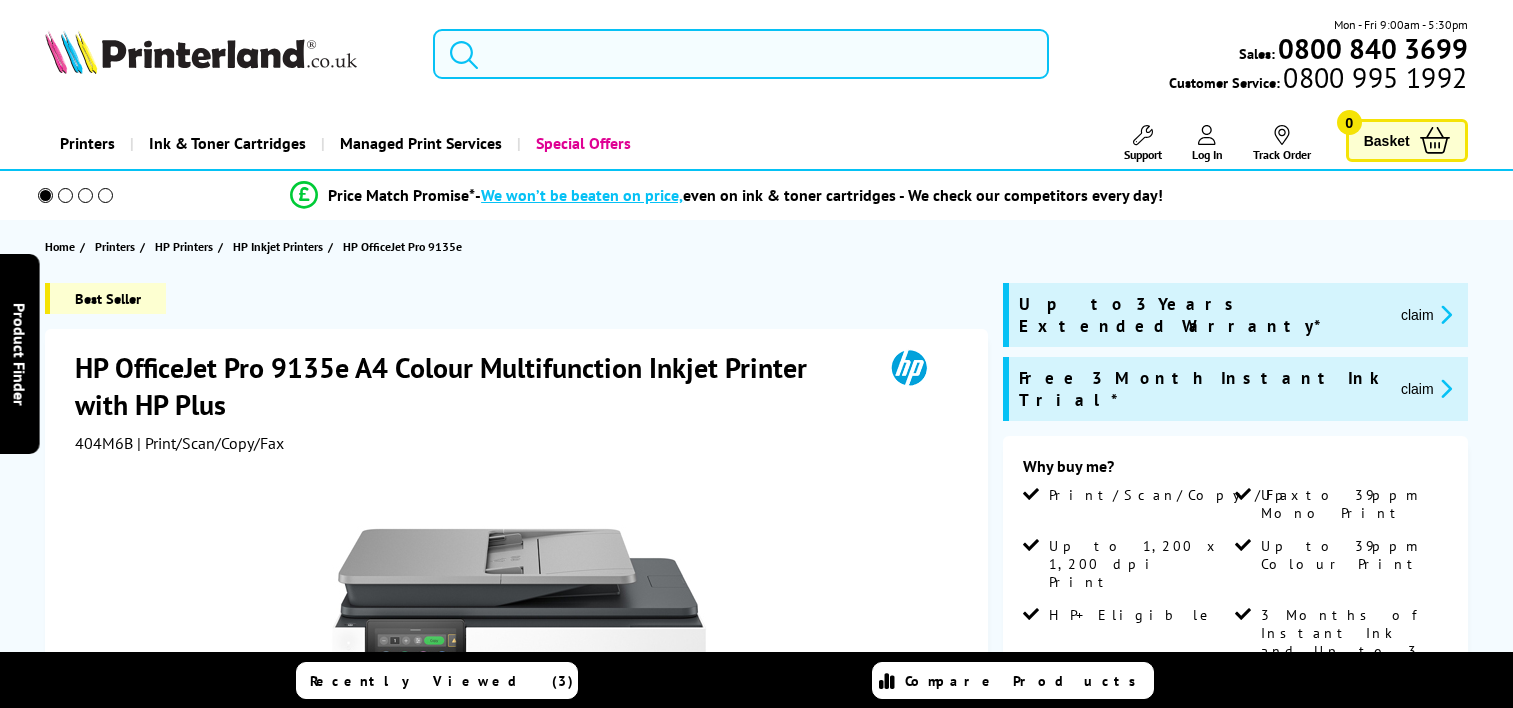 scroll, scrollTop: 0, scrollLeft: 0, axis: both 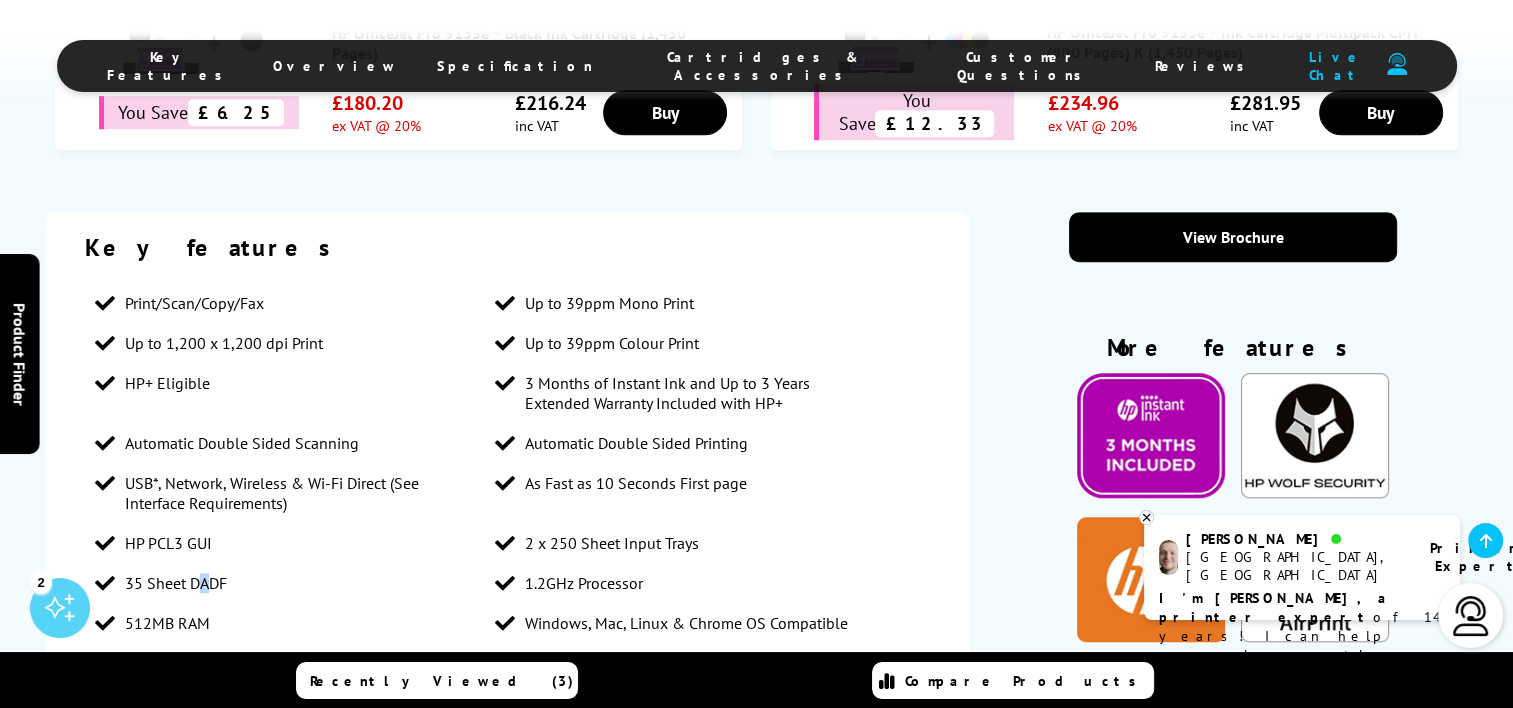 click on "35 Sheet DADF" at bounding box center [176, 583] 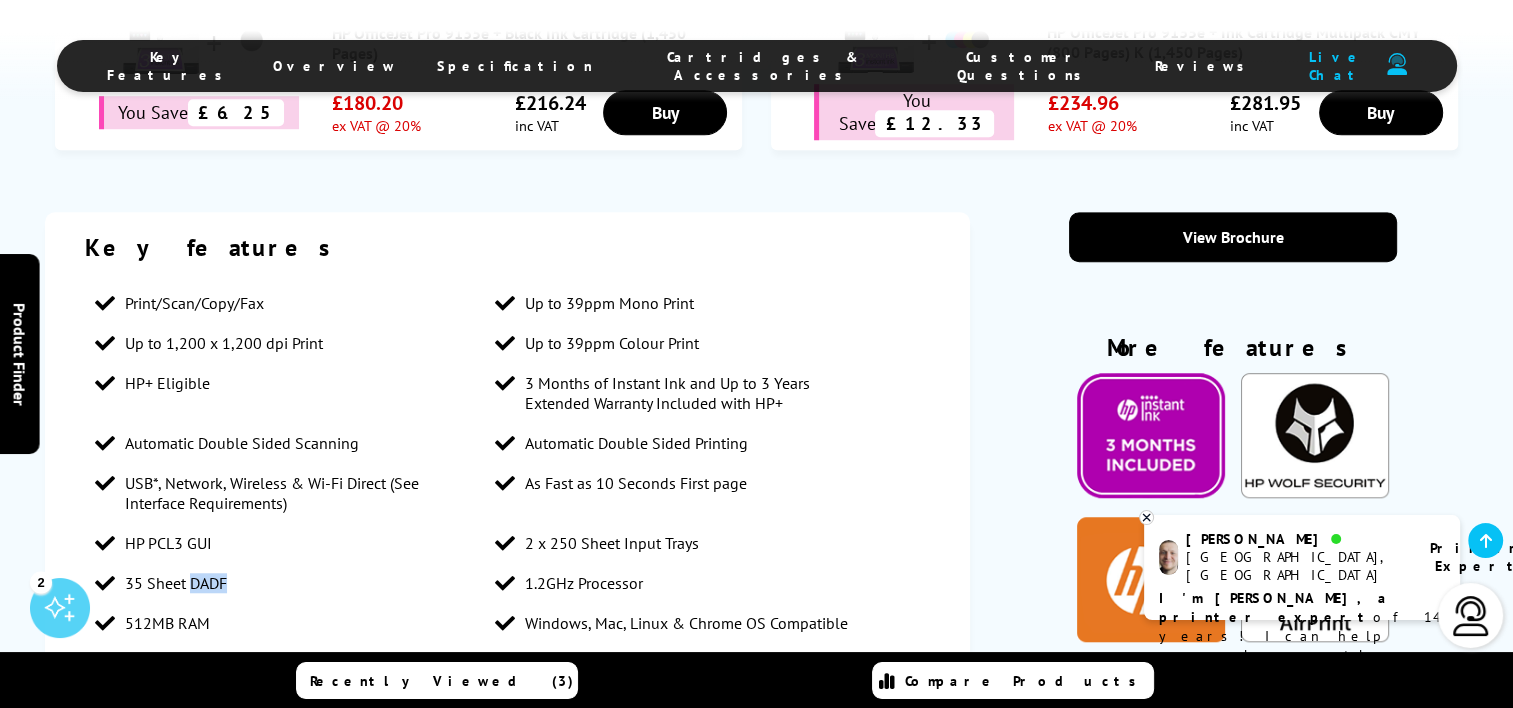 drag, startPoint x: 196, startPoint y: 452, endPoint x: 232, endPoint y: 456, distance: 36.221542 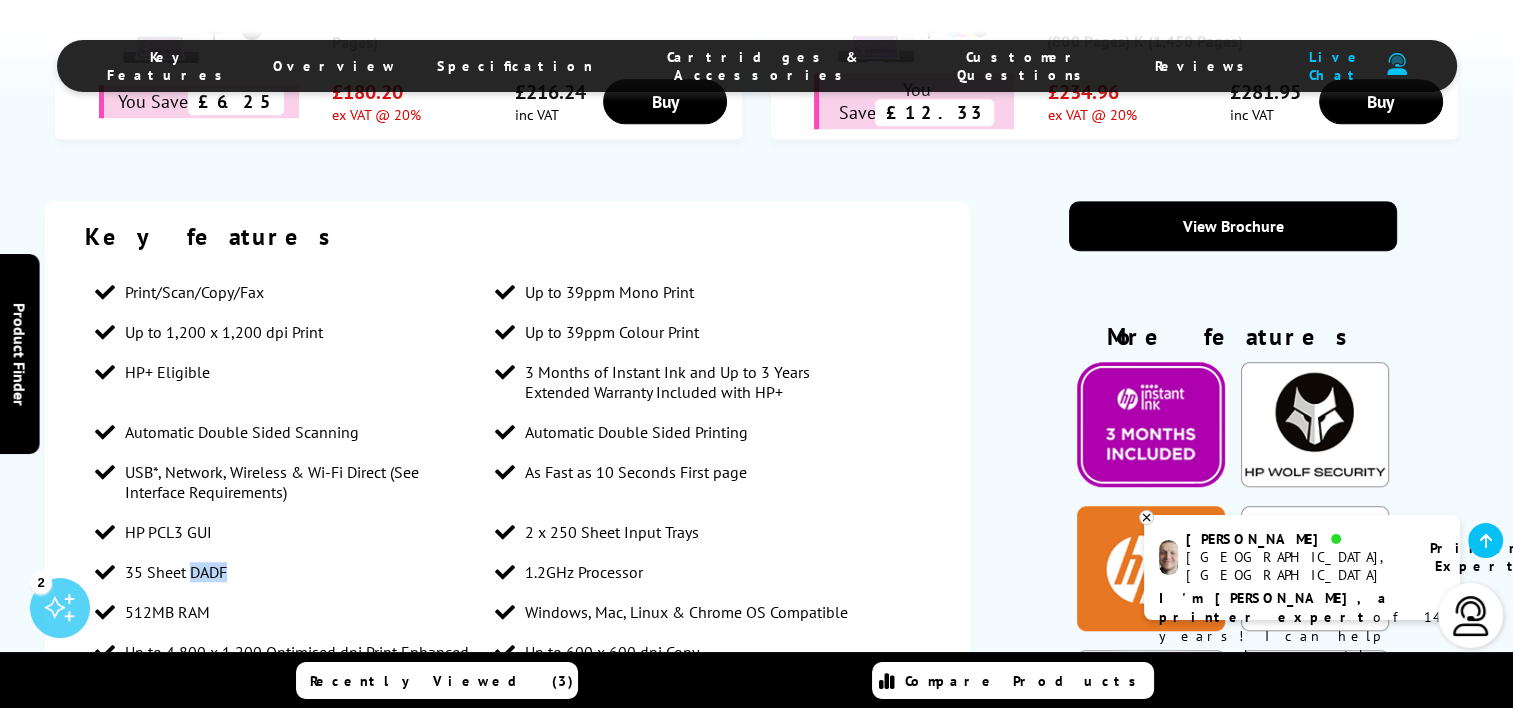 scroll, scrollTop: 1520, scrollLeft: 0, axis: vertical 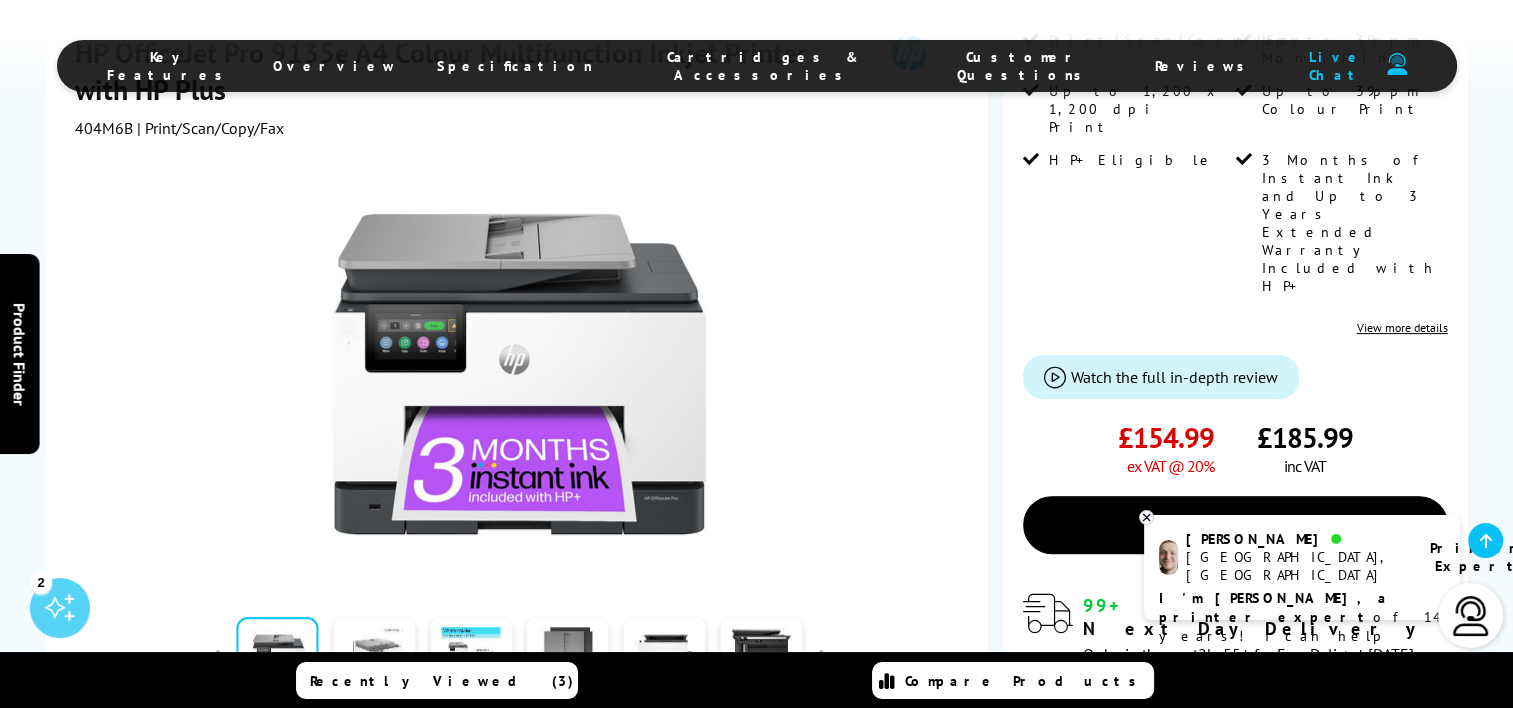 click at bounding box center [374, 659] 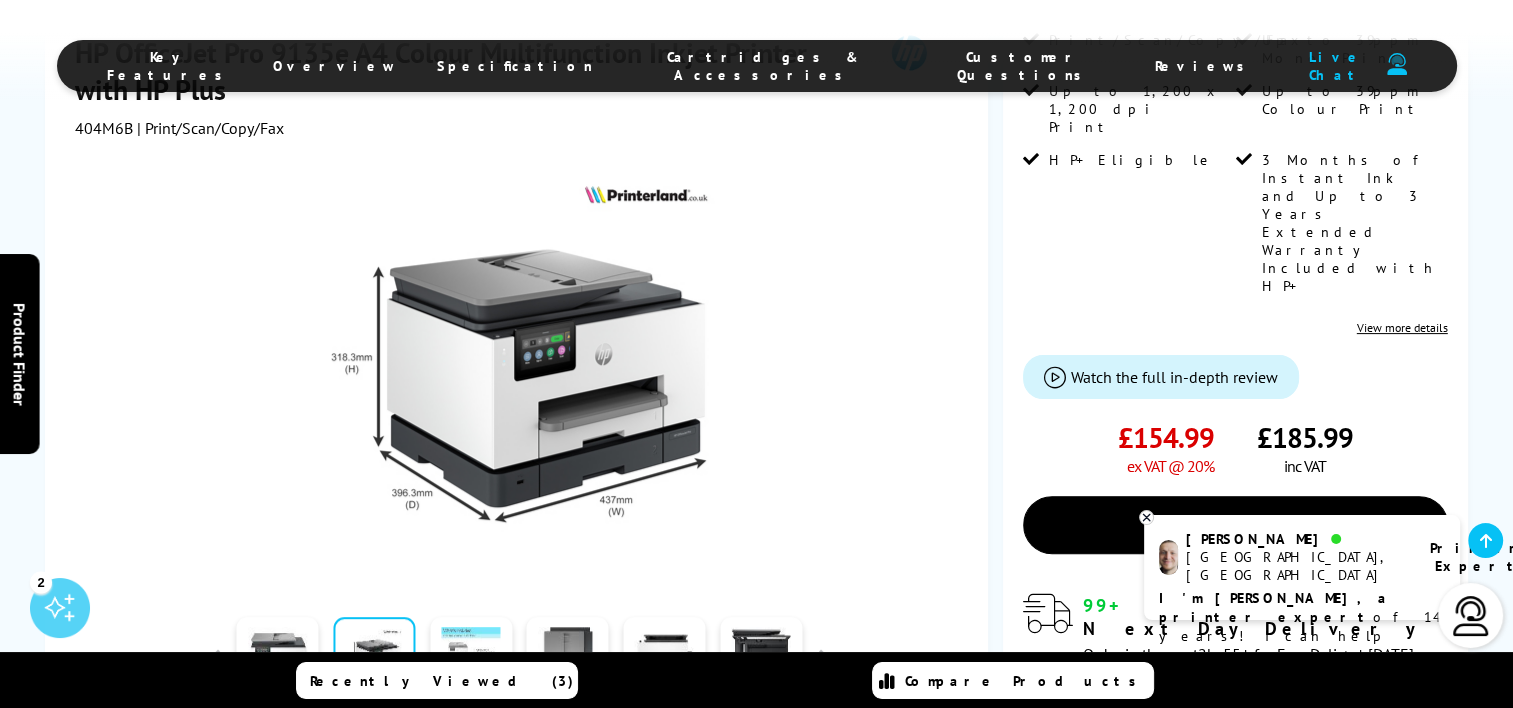click at bounding box center [471, 659] 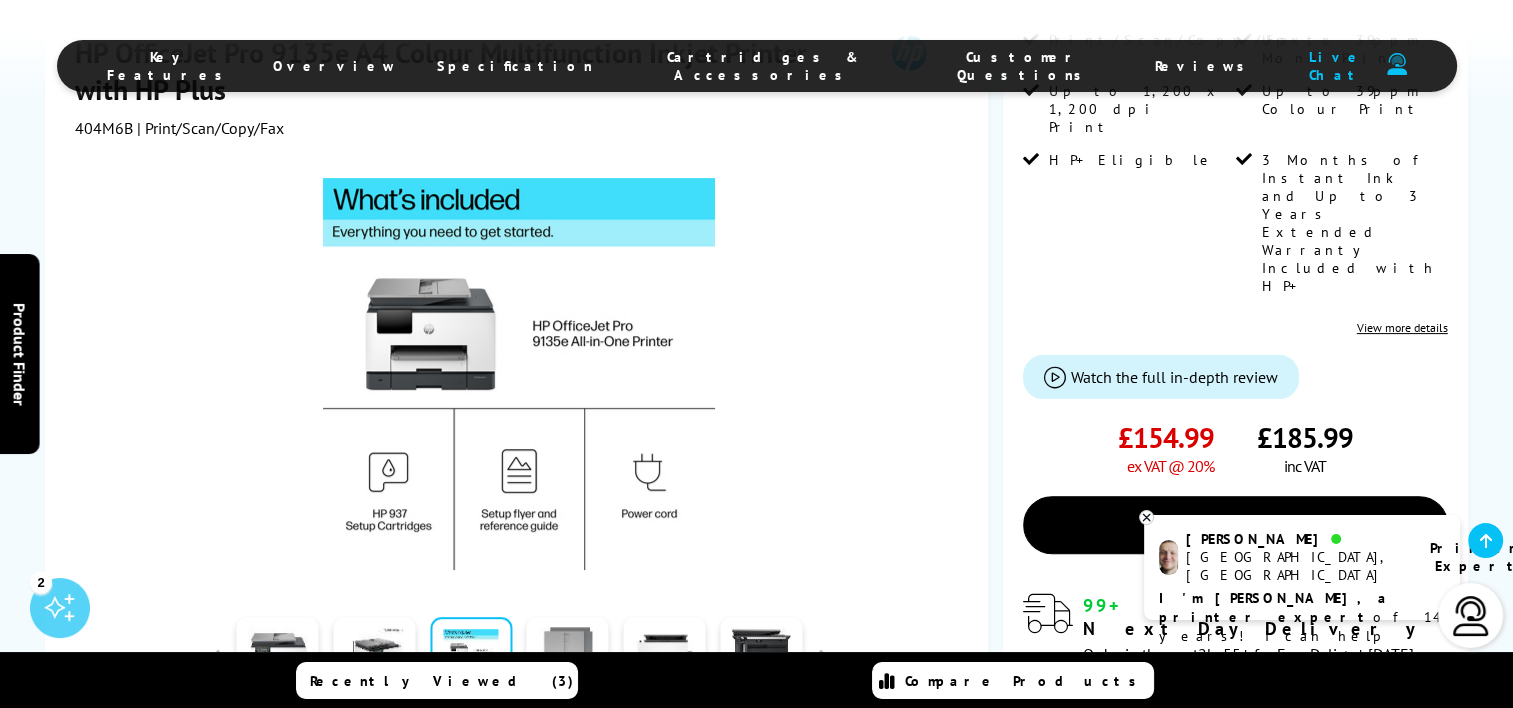 click at bounding box center [568, 659] 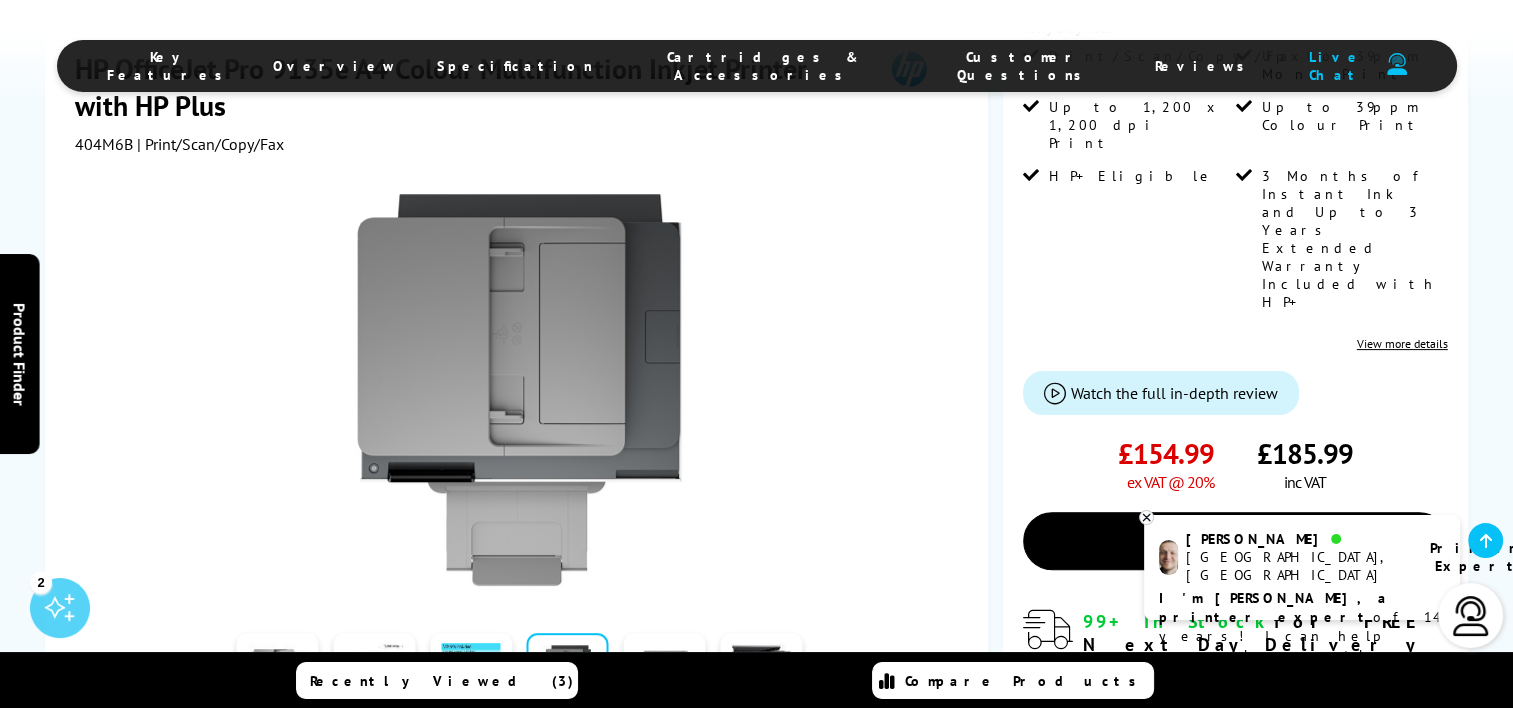 scroll, scrollTop: 437, scrollLeft: 0, axis: vertical 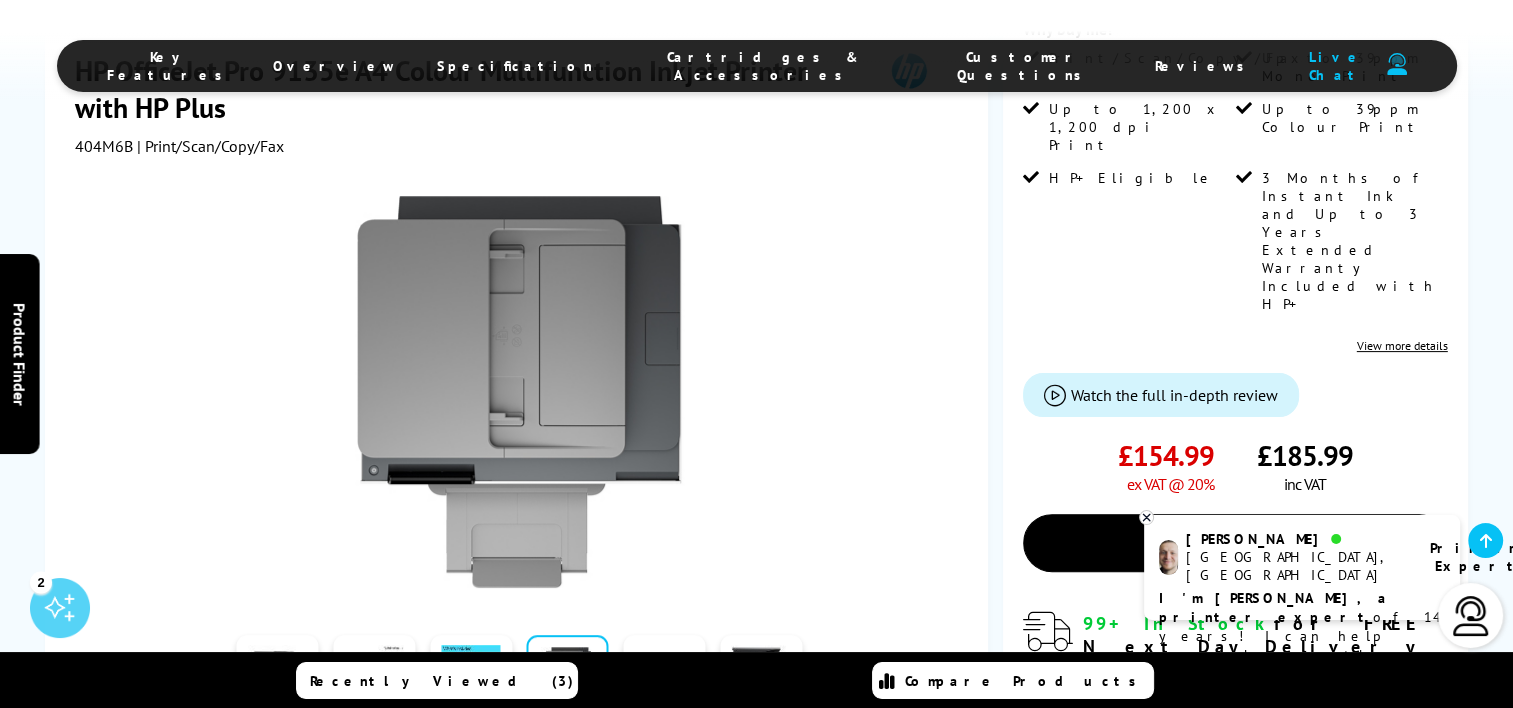 click at bounding box center (664, 677) 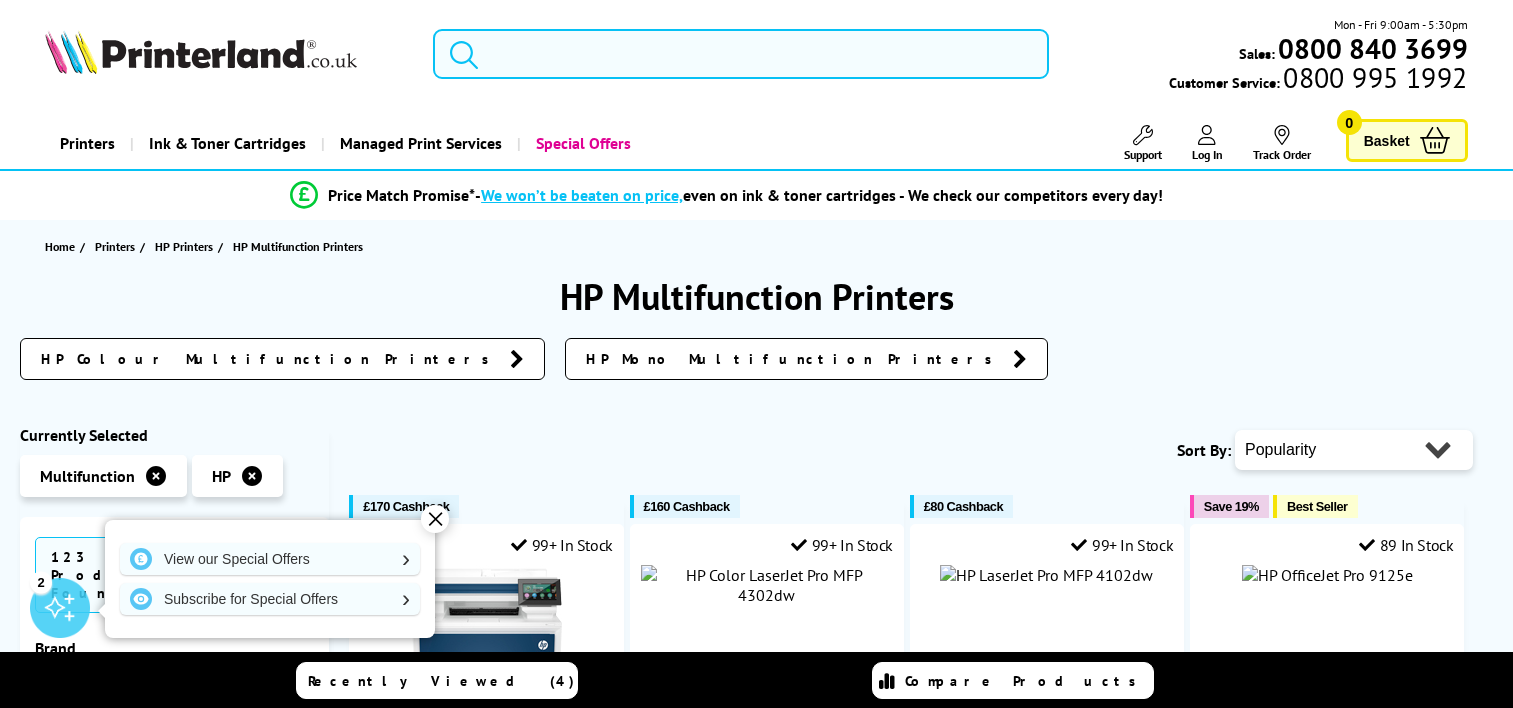 scroll, scrollTop: 1281, scrollLeft: 0, axis: vertical 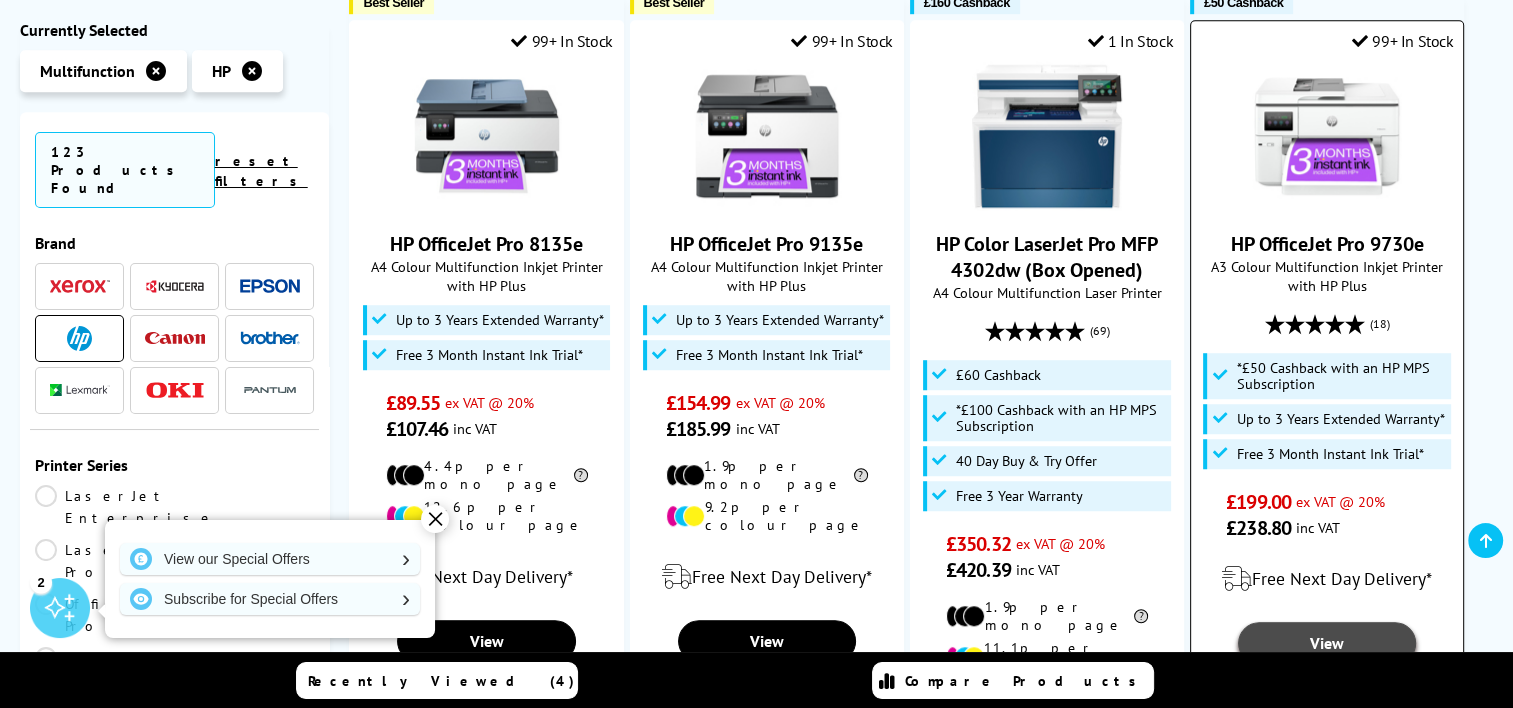 click on "View" at bounding box center (1327, 643) 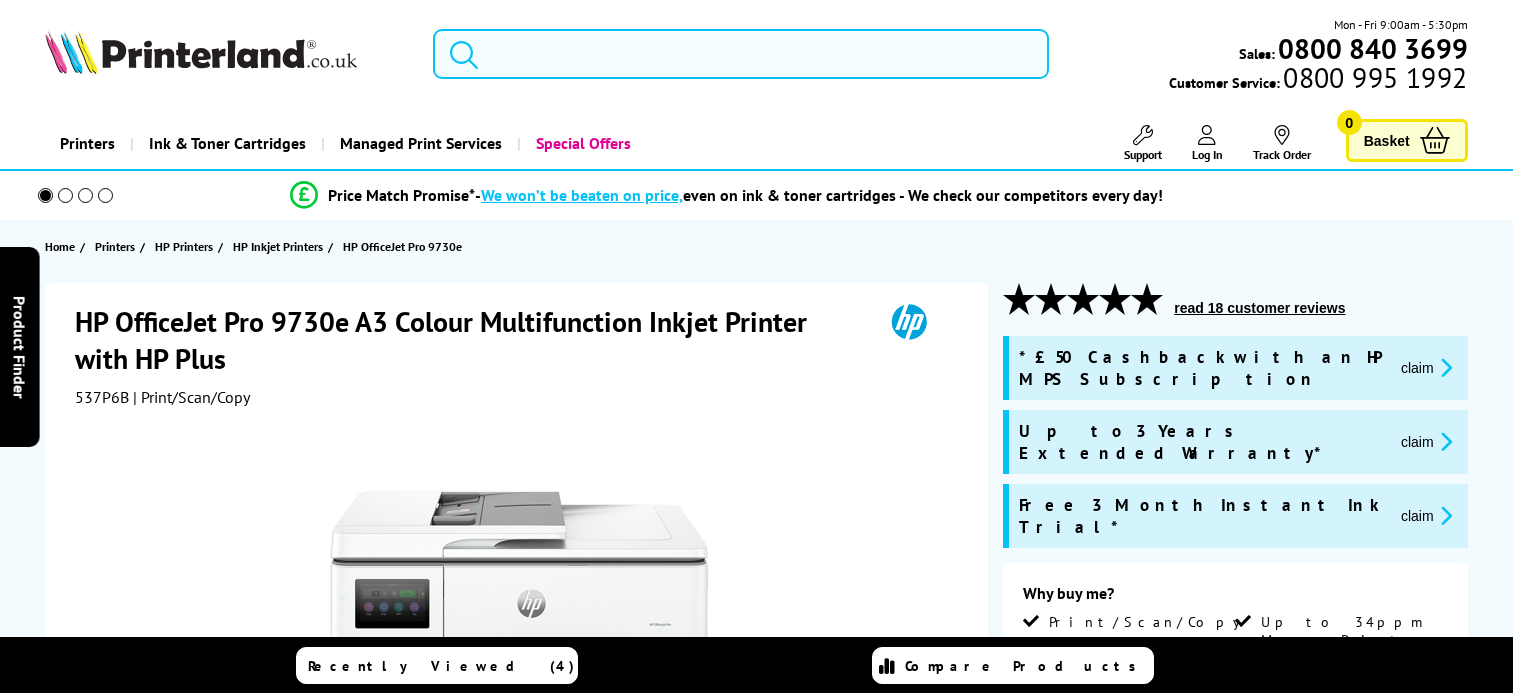scroll, scrollTop: 0, scrollLeft: 0, axis: both 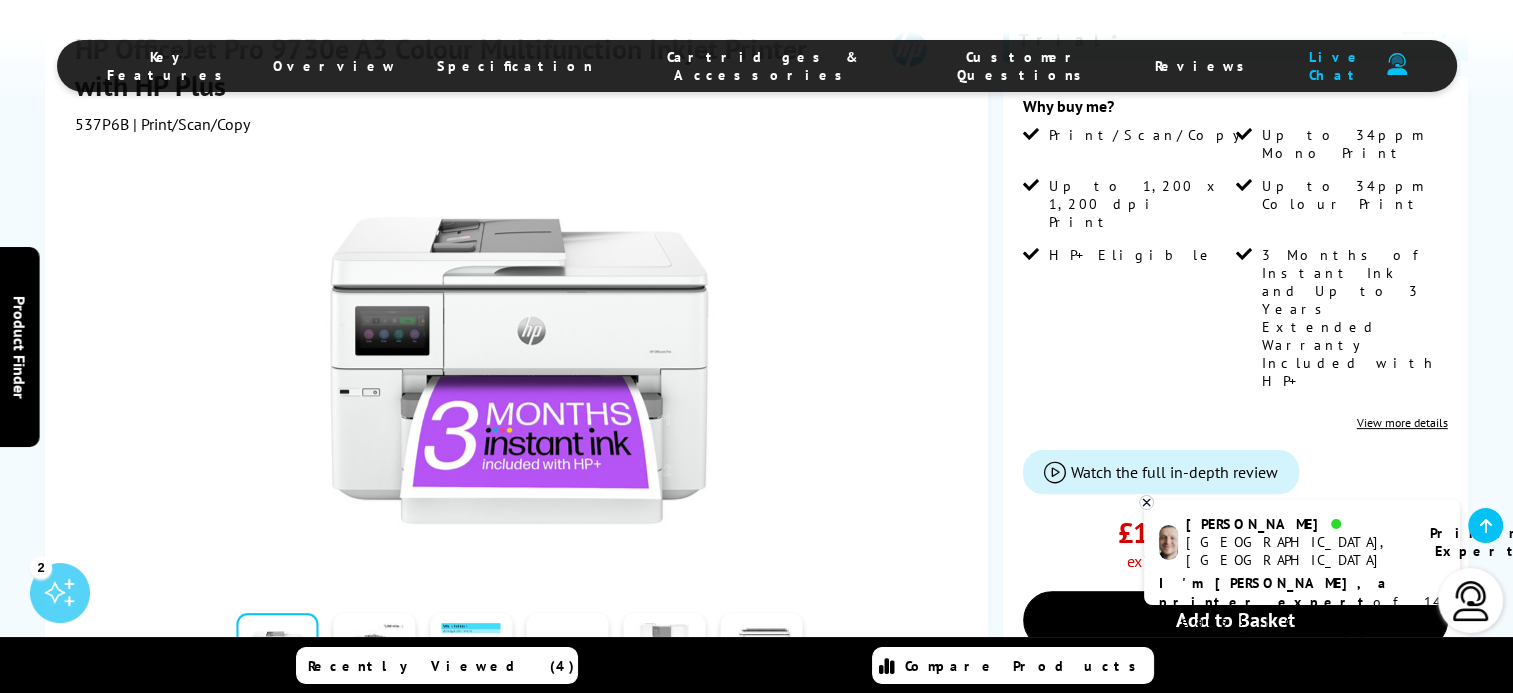 click on "Watch video" at bounding box center (519, 742) 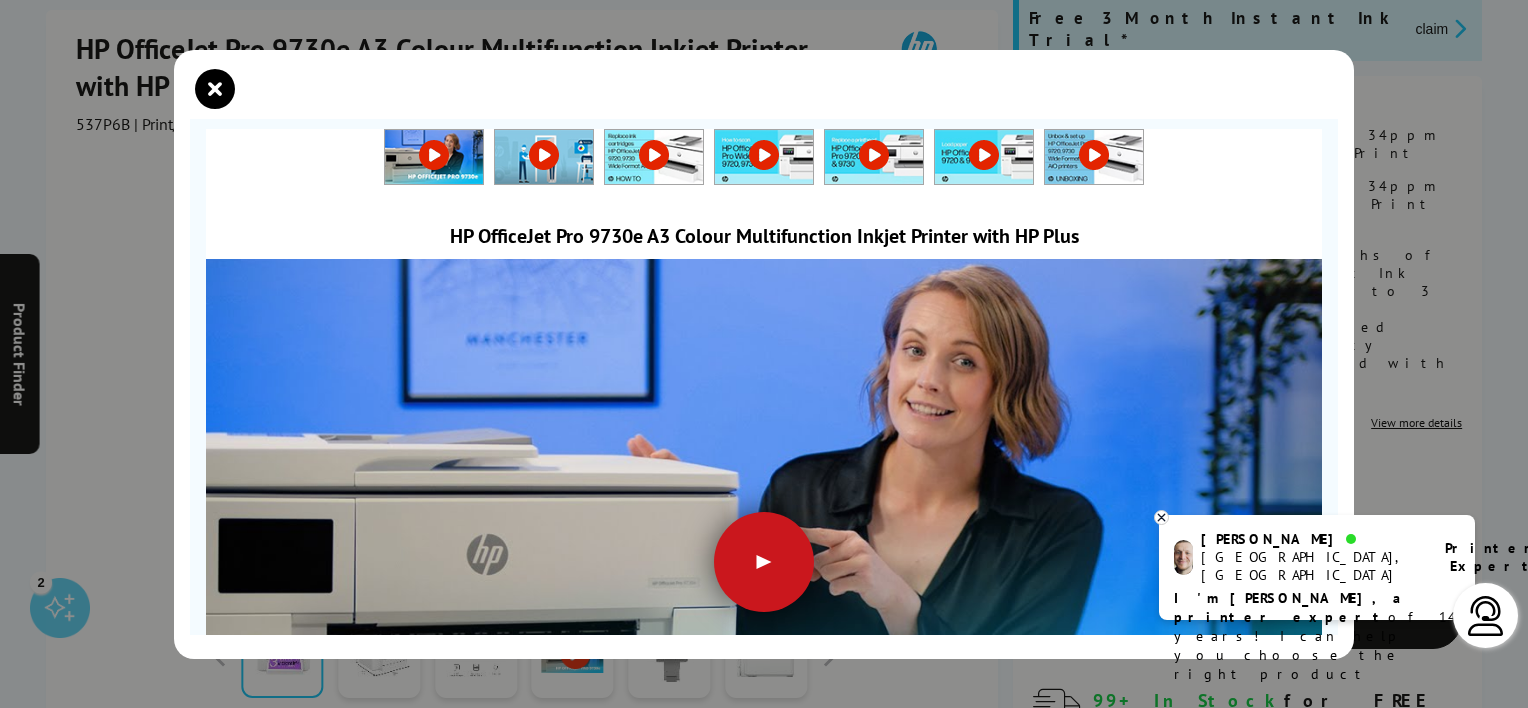 click at bounding box center (764, 562) 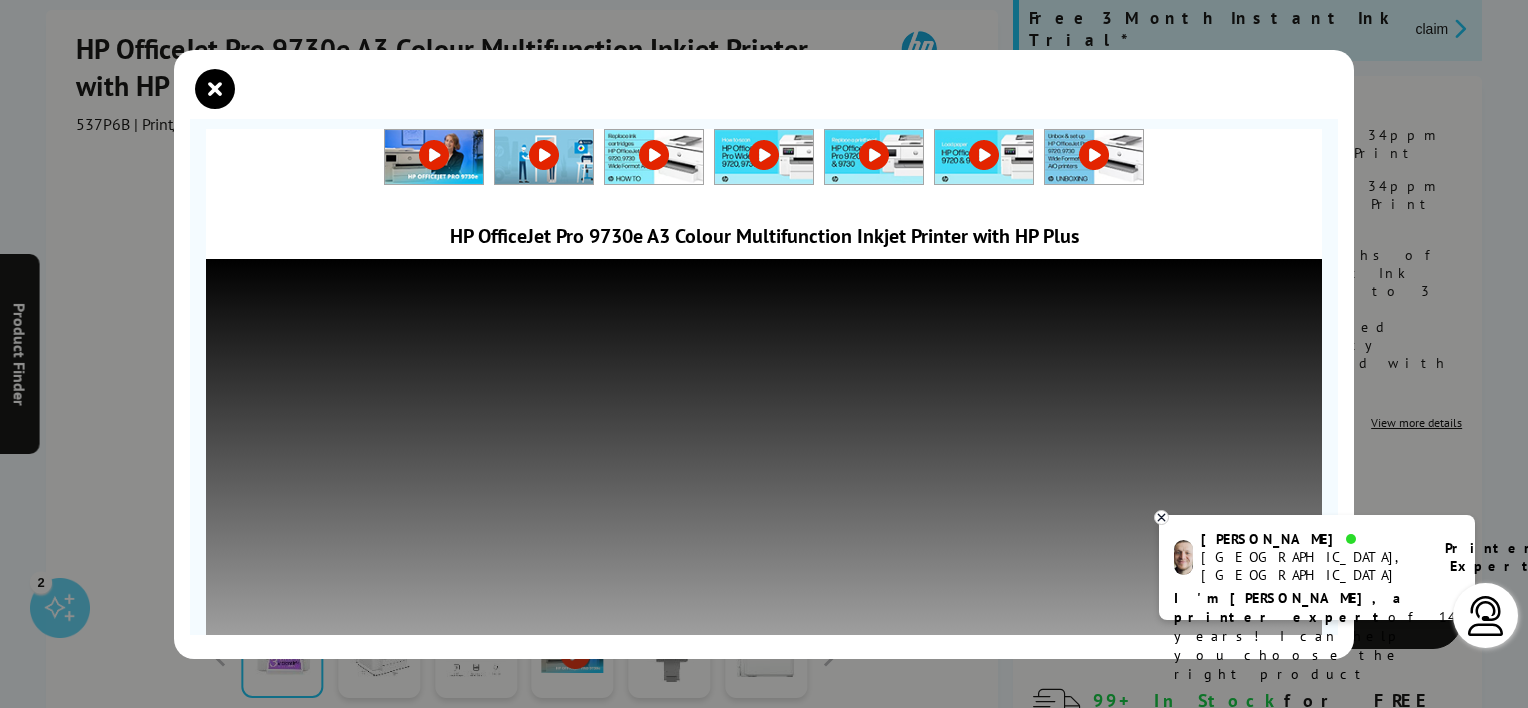 click 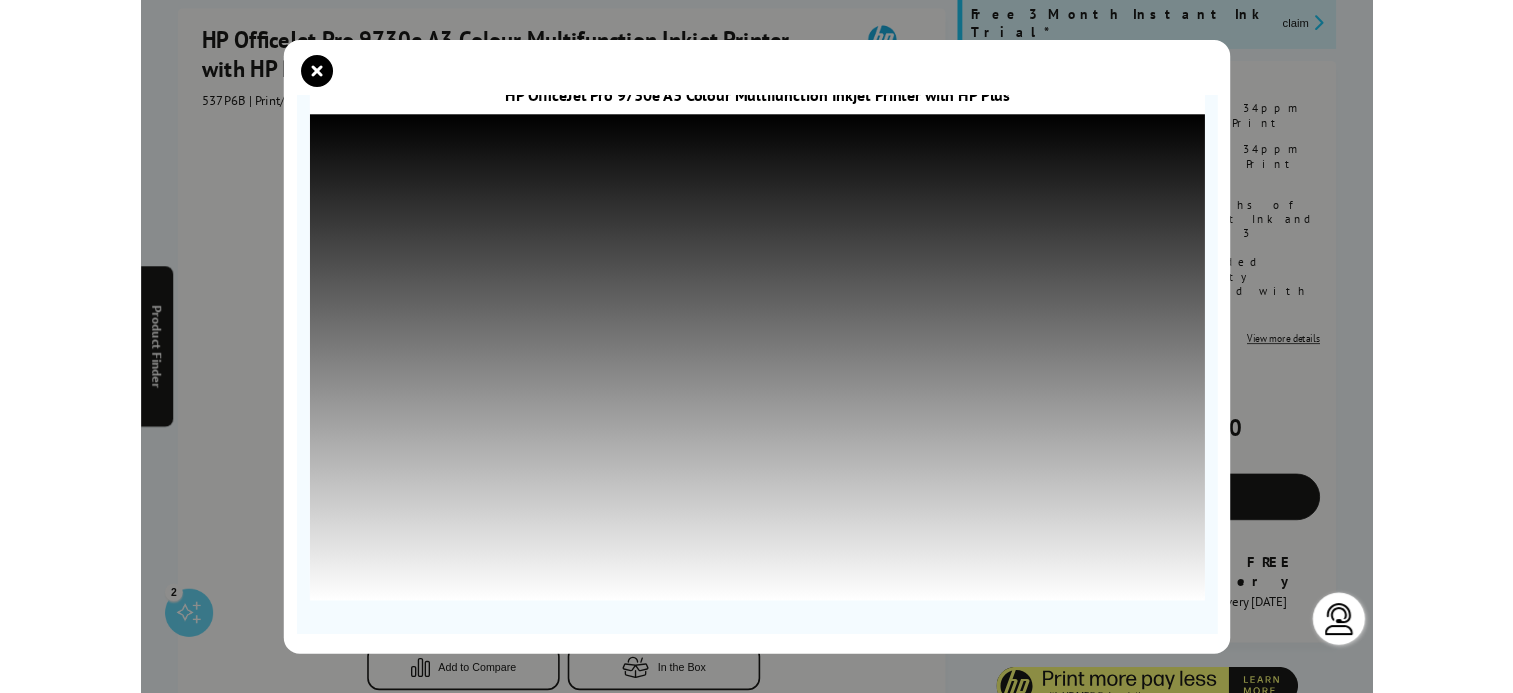 scroll, scrollTop: 107, scrollLeft: 0, axis: vertical 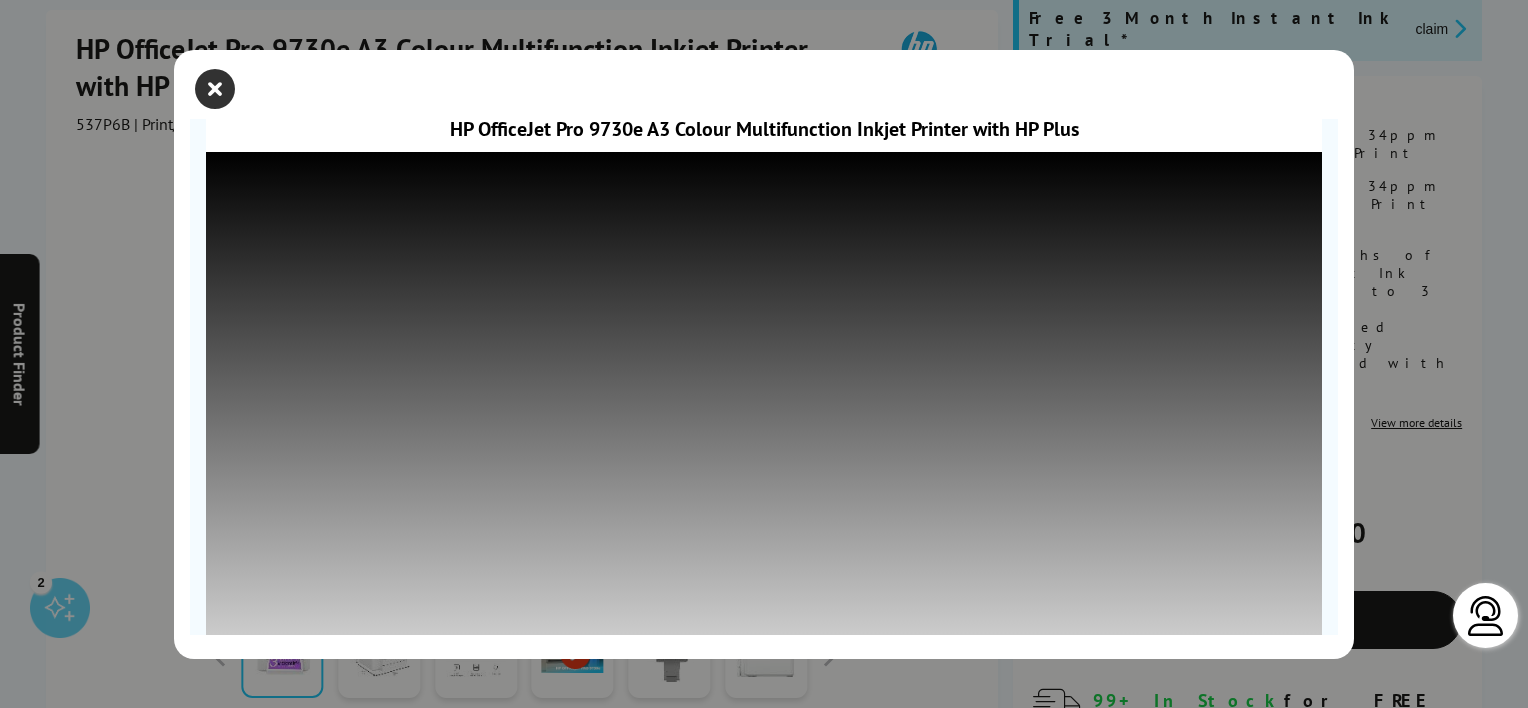click at bounding box center (215, 89) 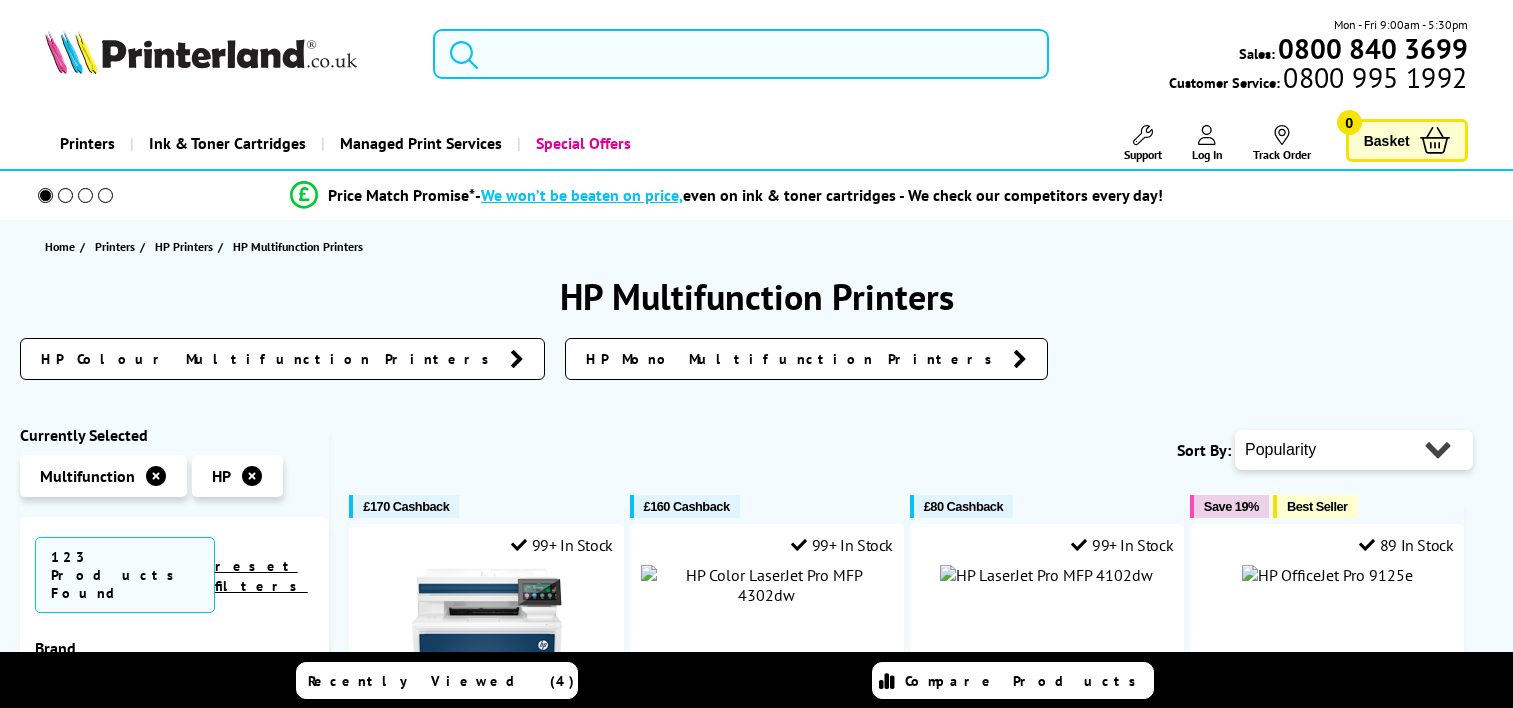 scroll, scrollTop: 1384, scrollLeft: 0, axis: vertical 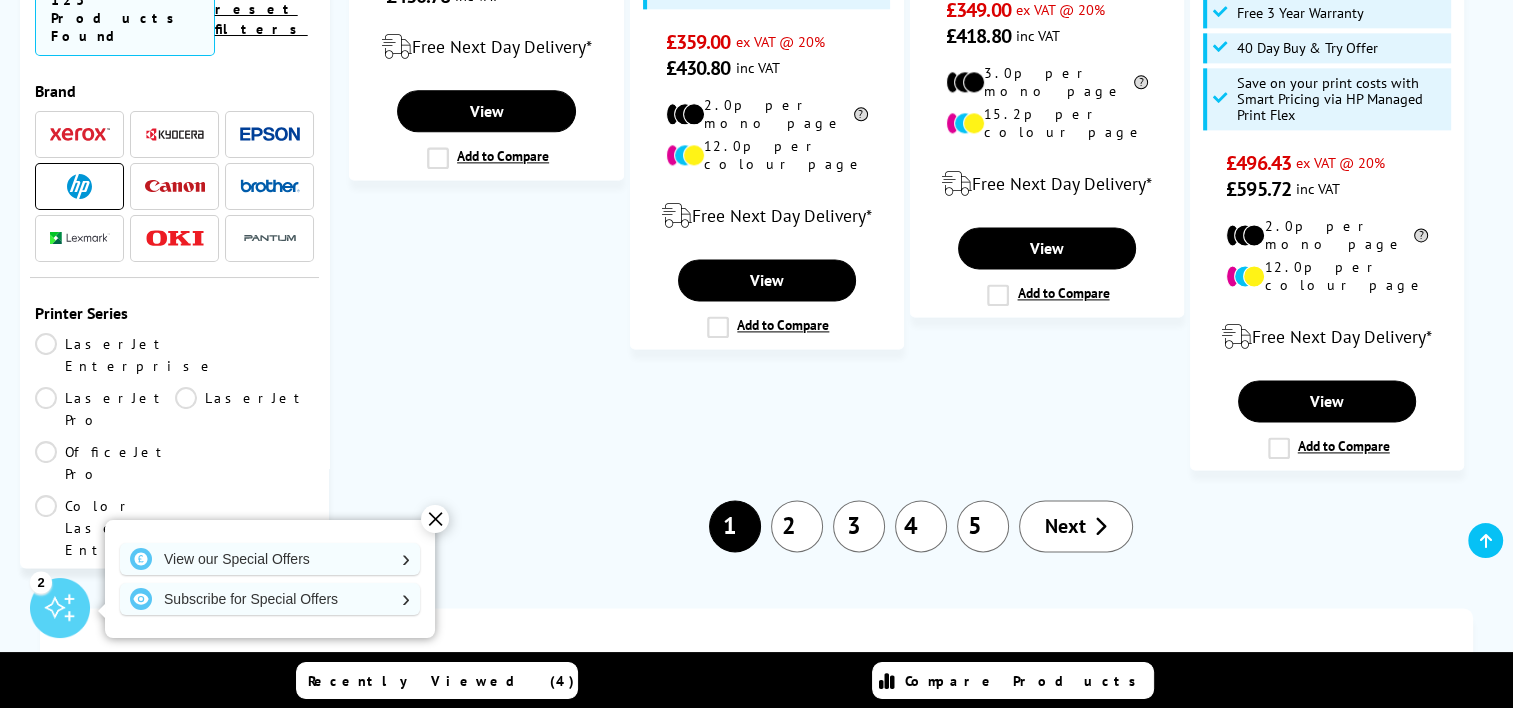 click on "2" at bounding box center (797, 526) 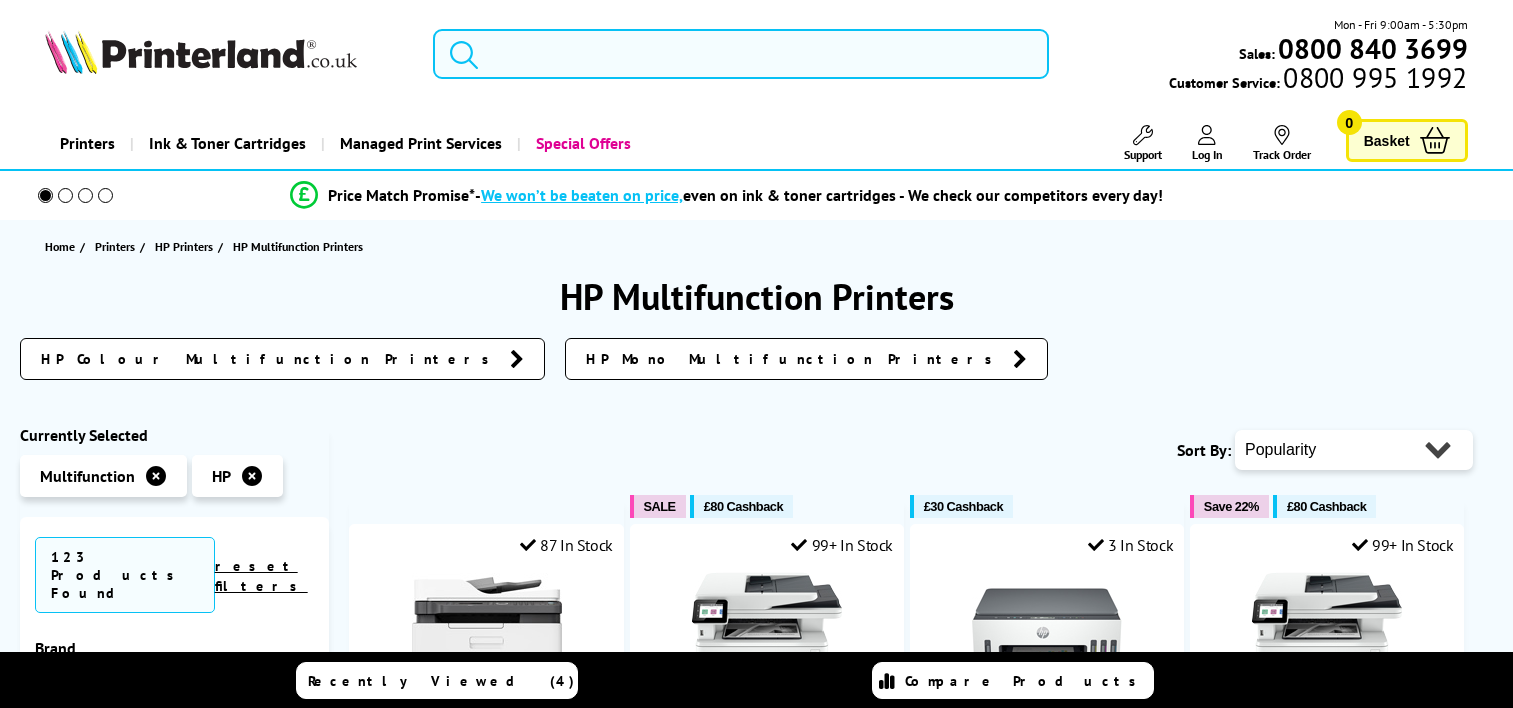 scroll, scrollTop: 0, scrollLeft: 0, axis: both 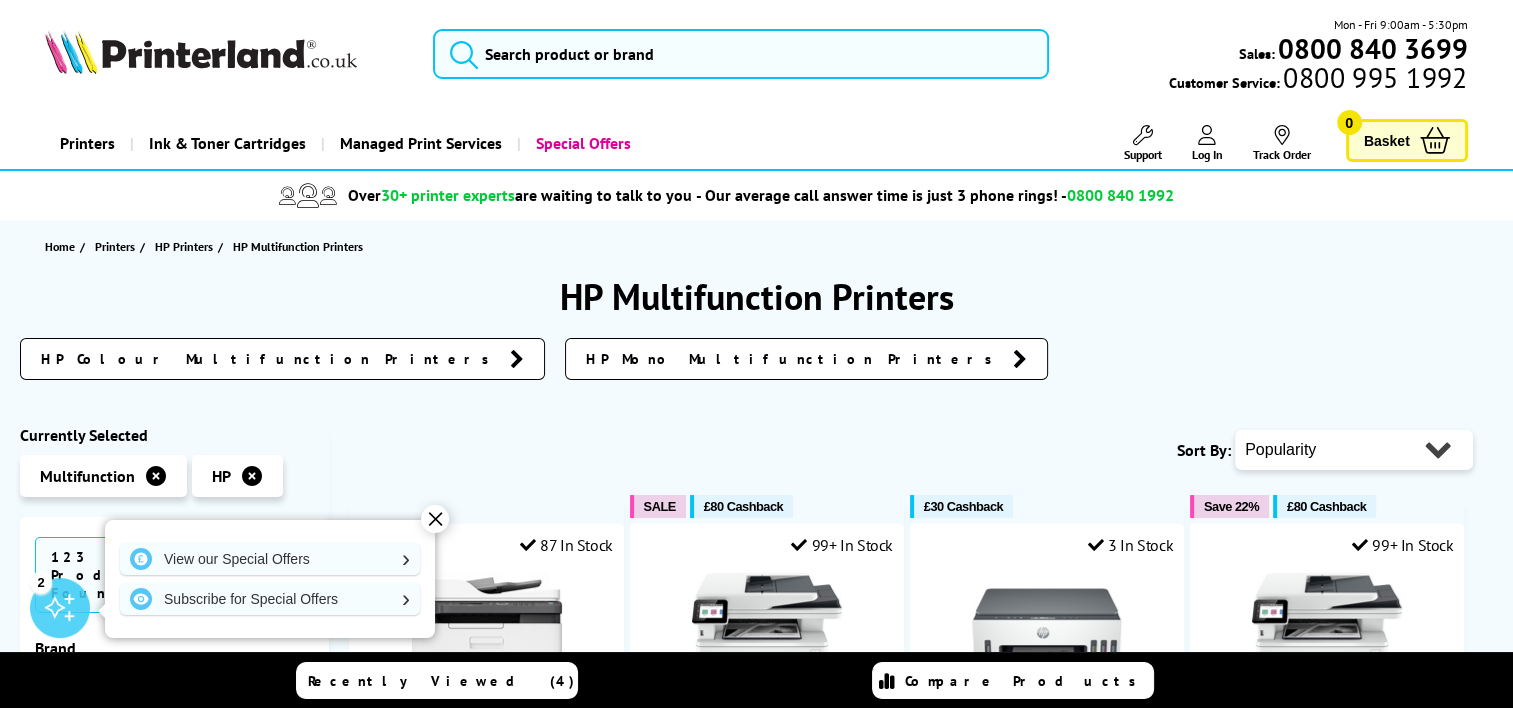 click on "Popularity
Rating
Price - Low to High
Price - High to Low
Running Costs - Low to High
Size - Small to Large" at bounding box center (1354, 450) 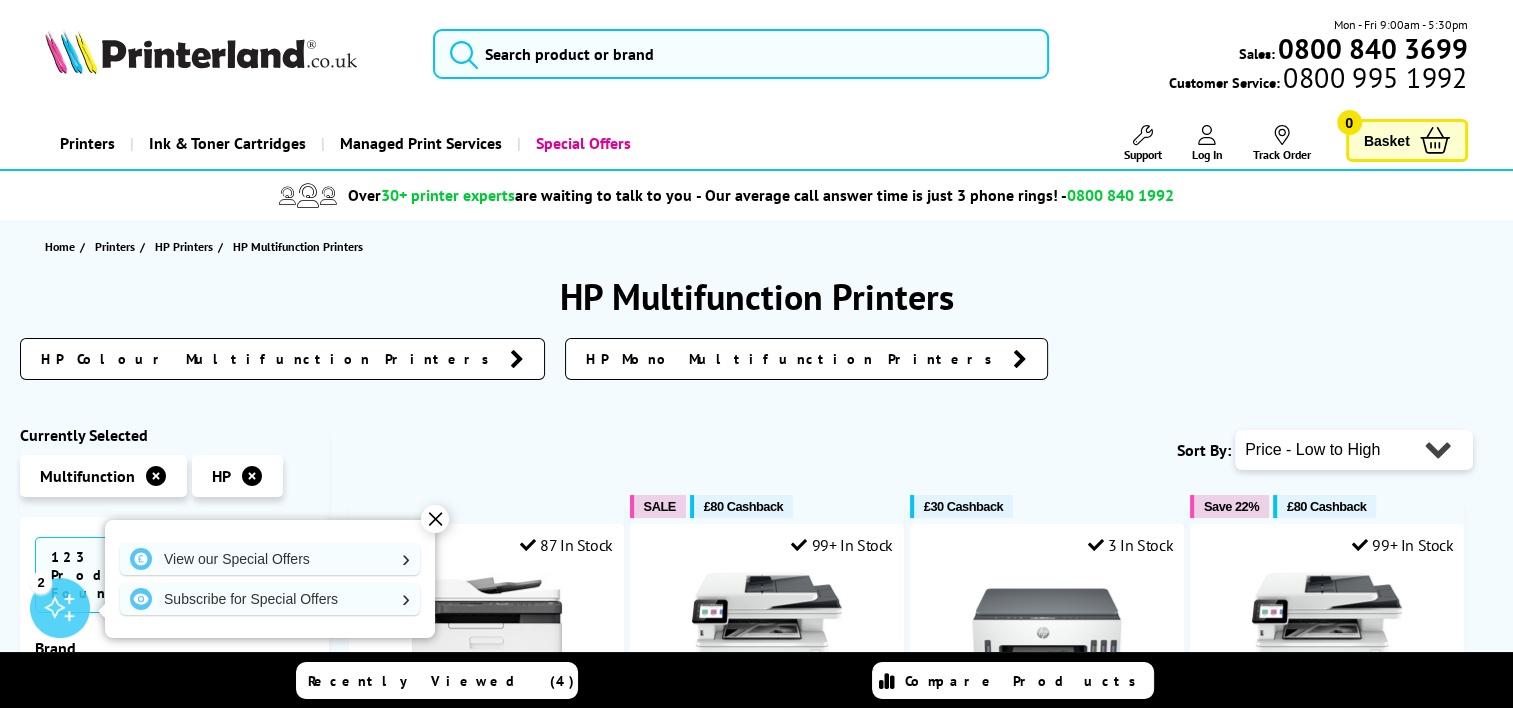click on "Popularity
Rating
Price - Low to High
Price - High to Low
Running Costs - Low to High
Size - Small to Large" at bounding box center [1354, 450] 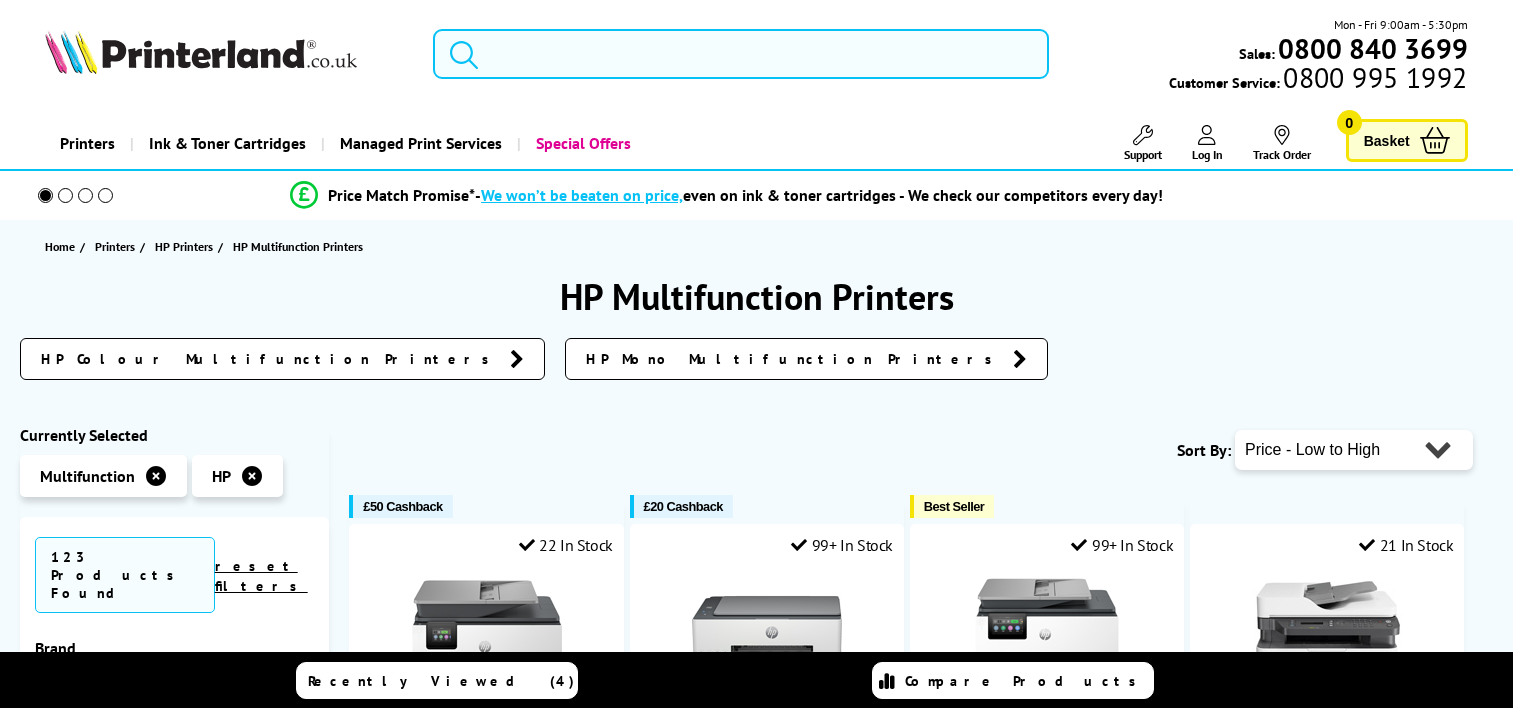 scroll, scrollTop: 0, scrollLeft: 0, axis: both 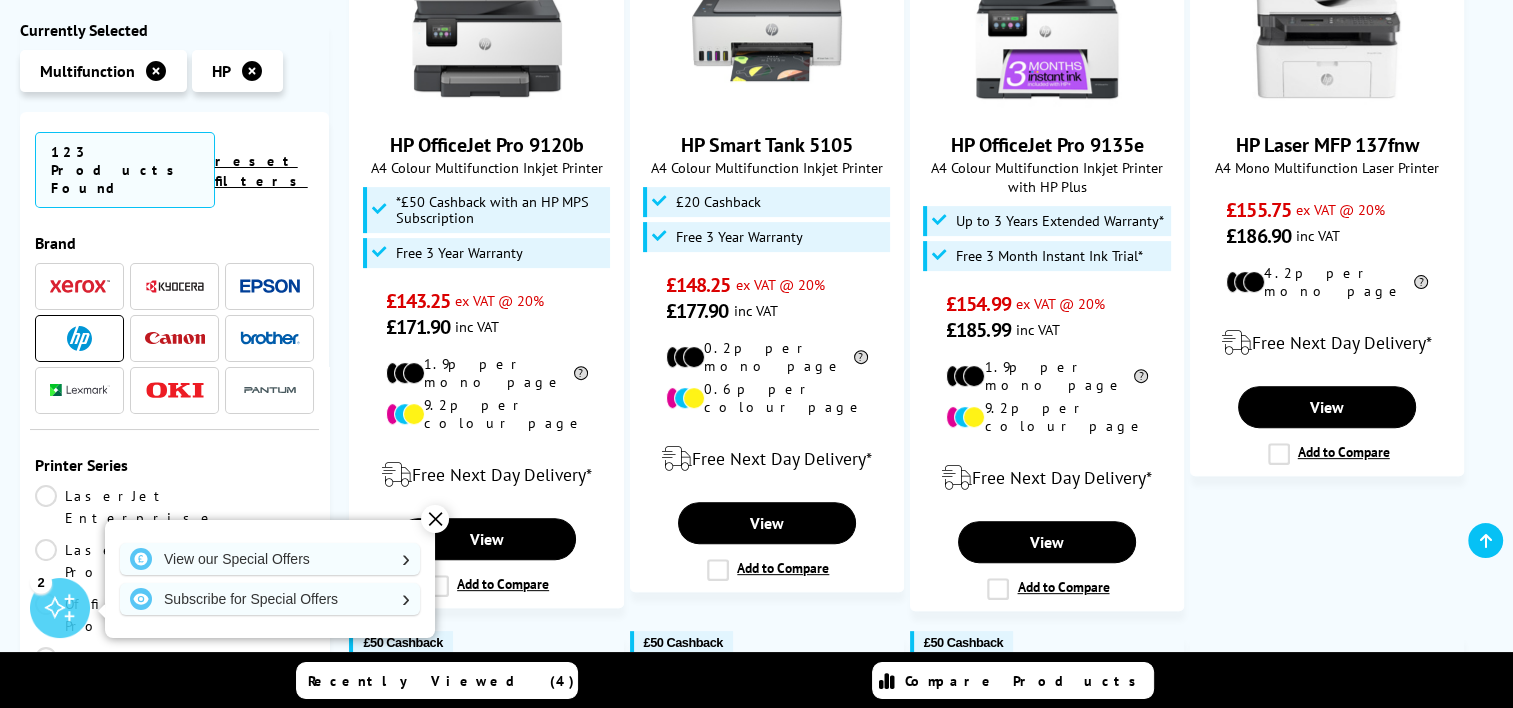 click on "✕" at bounding box center [435, 519] 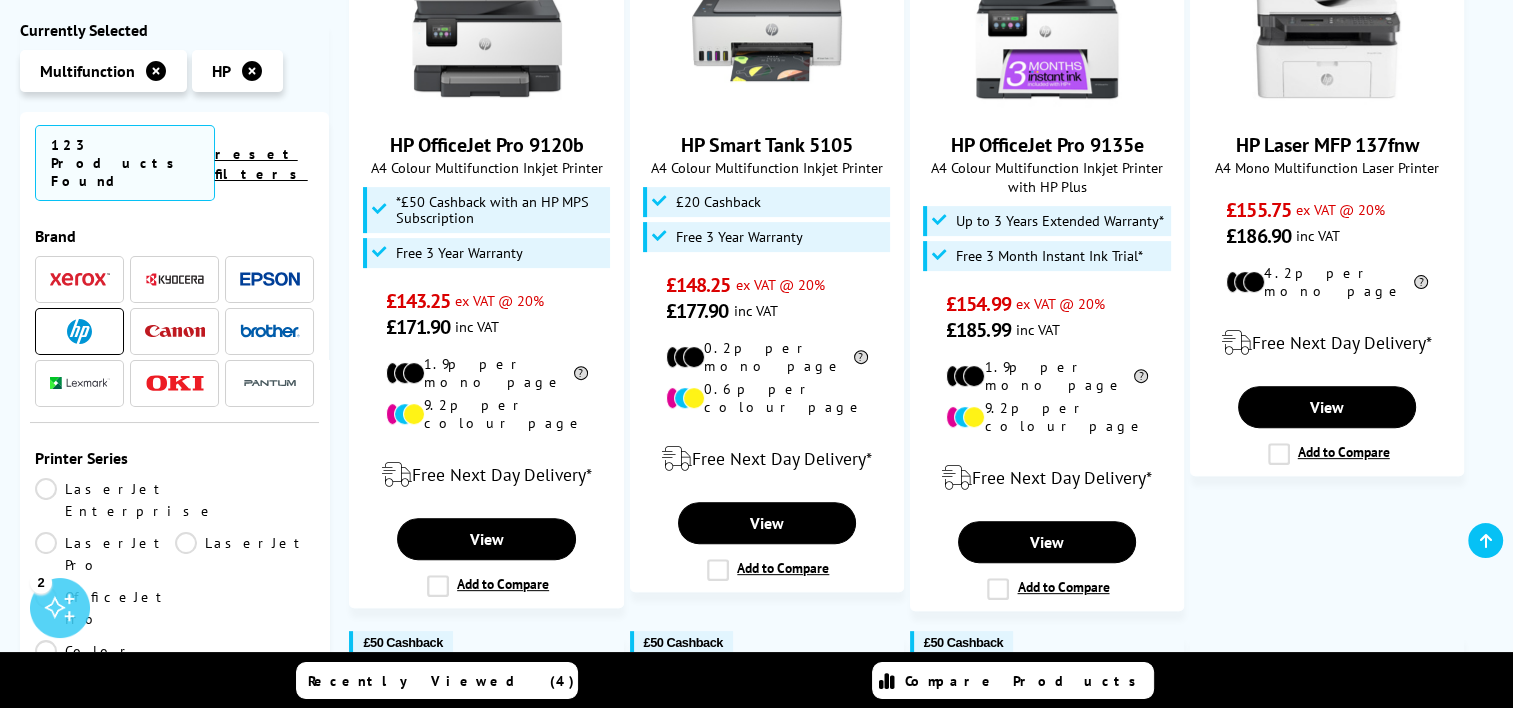 scroll, scrollTop: 23, scrollLeft: 0, axis: vertical 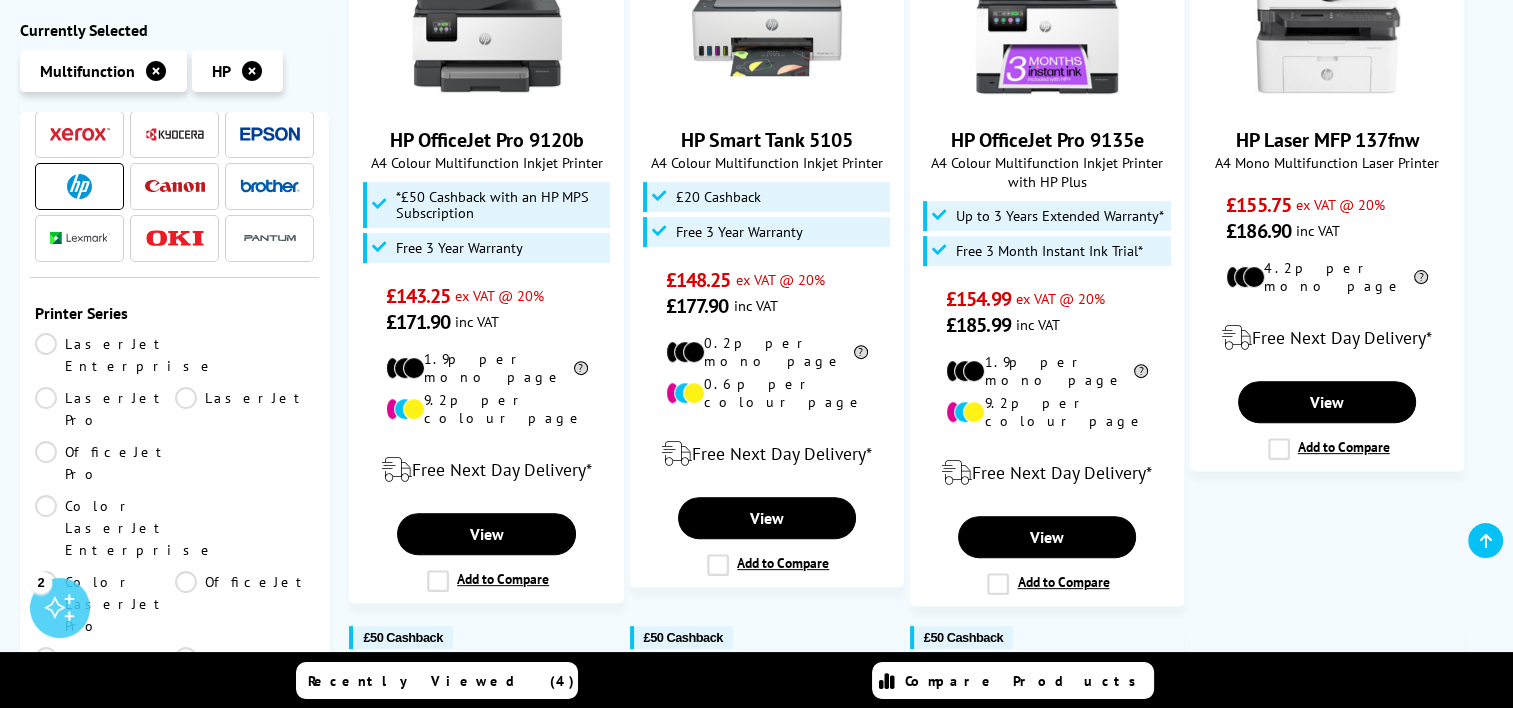 click on "LaserJet Enterprise" at bounding box center [125, 355] 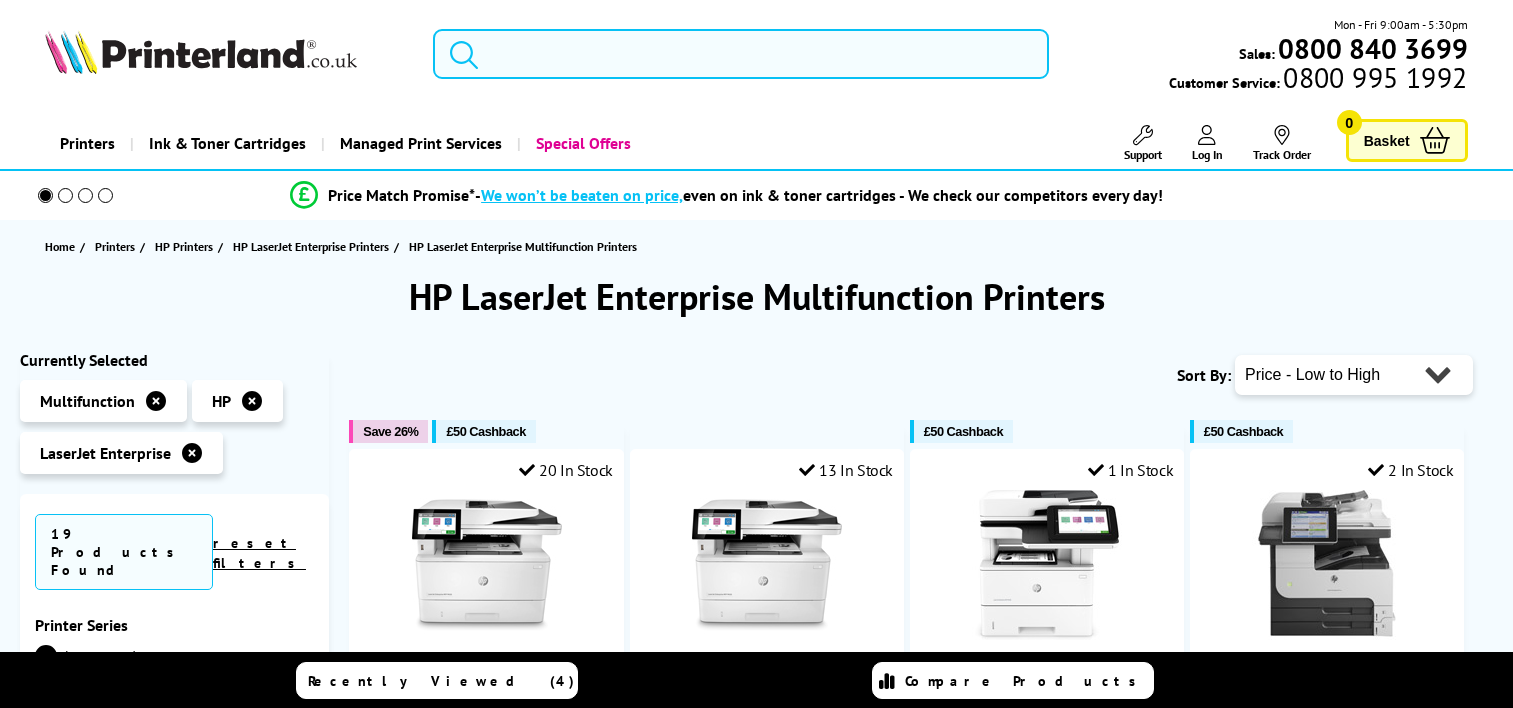 scroll, scrollTop: 0, scrollLeft: 0, axis: both 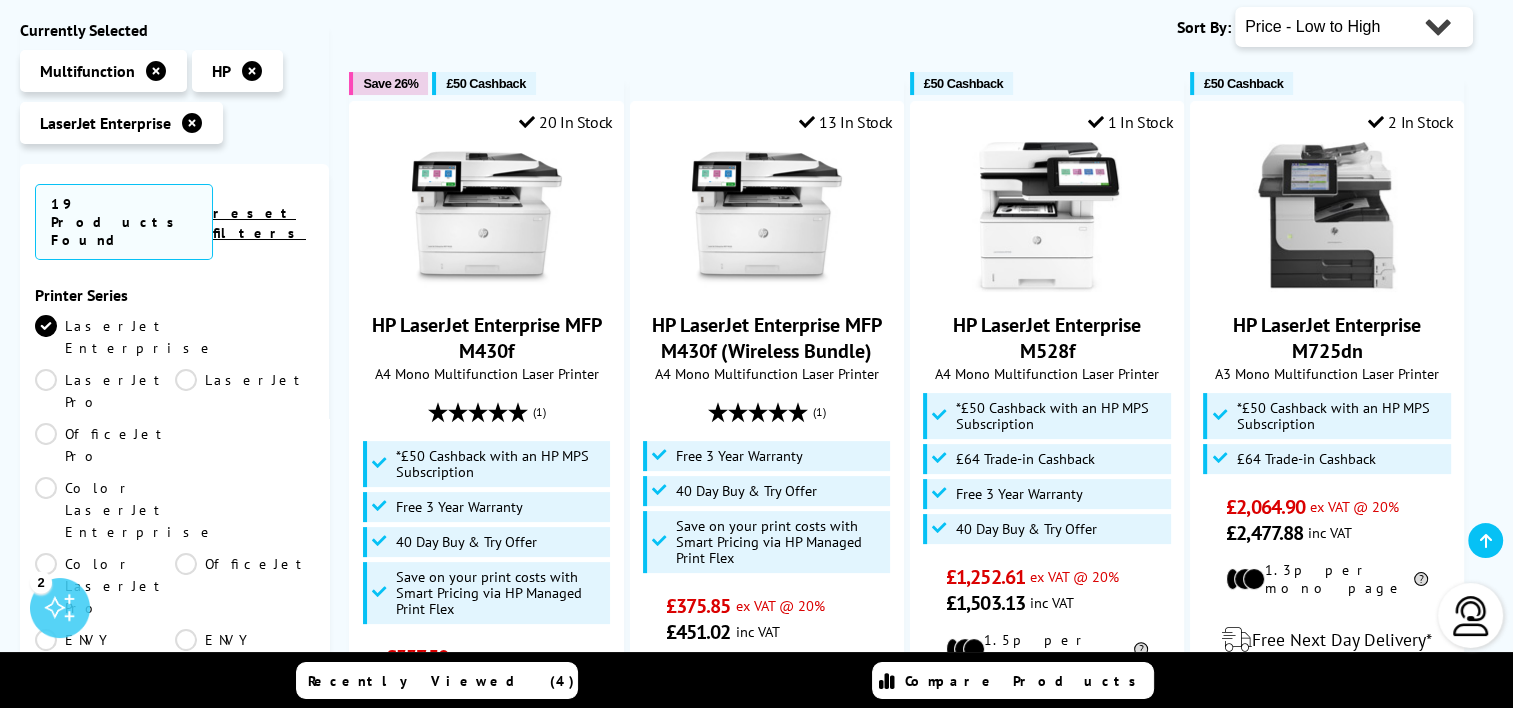 click on "LaserJet Pro" at bounding box center [105, 391] 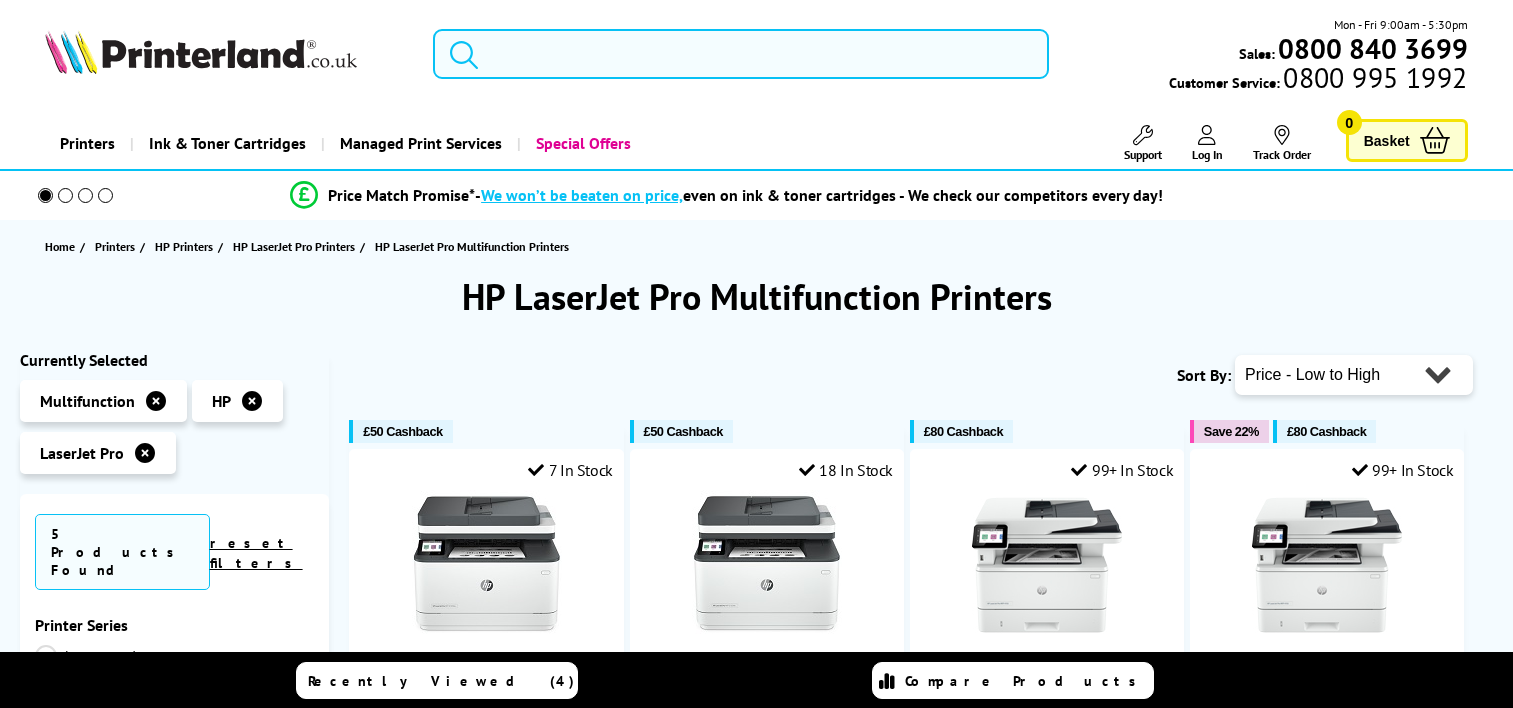 scroll, scrollTop: 0, scrollLeft: 0, axis: both 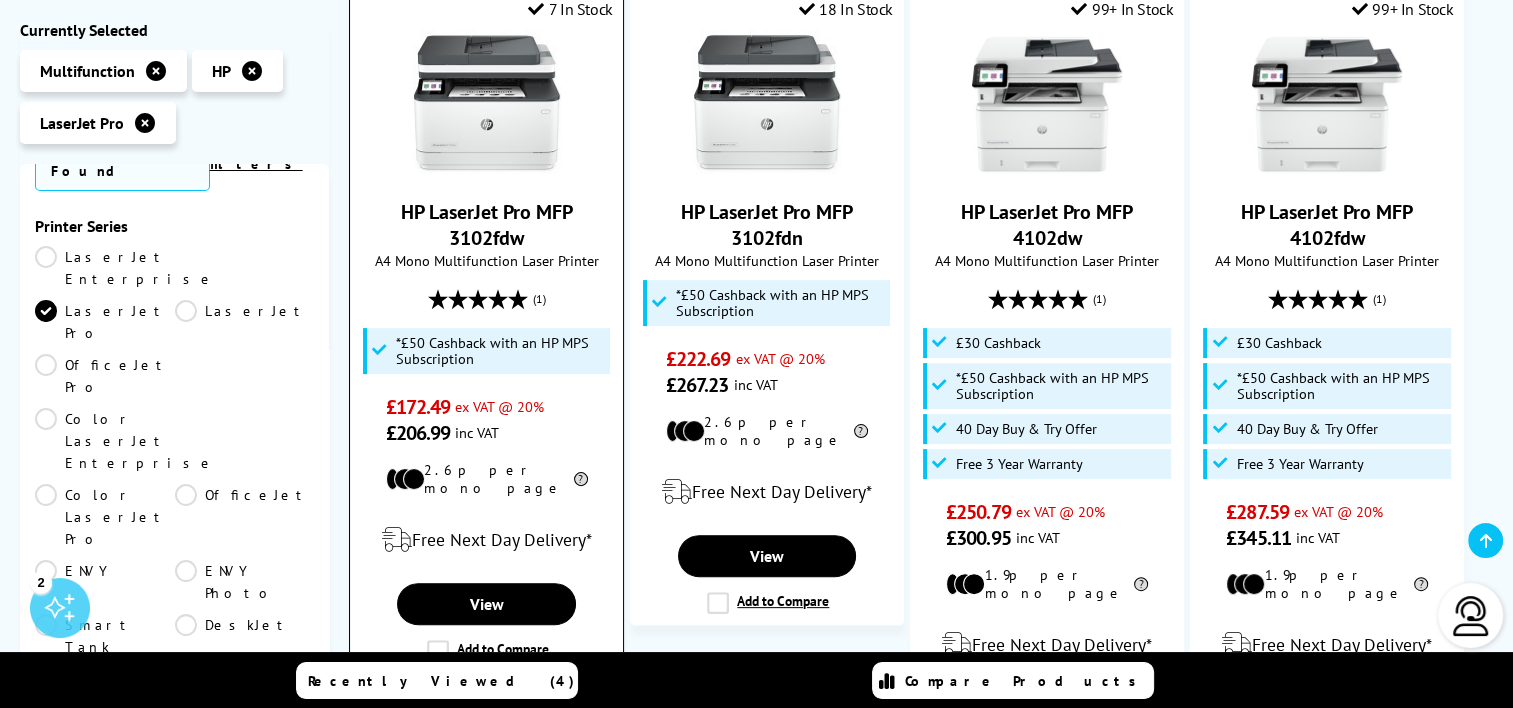 click on "HP LaserJet Pro MFP 3102fdw" at bounding box center (487, 225) 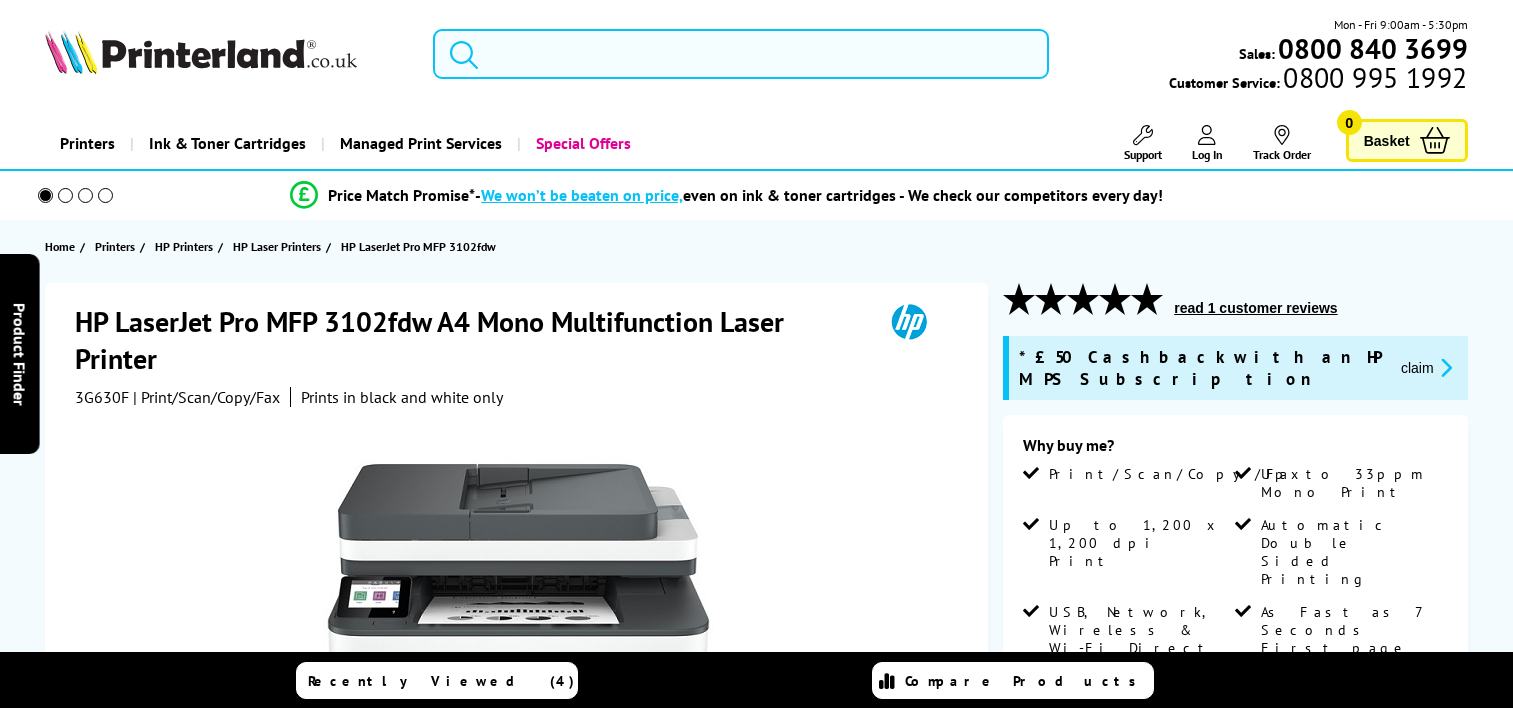 scroll, scrollTop: 0, scrollLeft: 0, axis: both 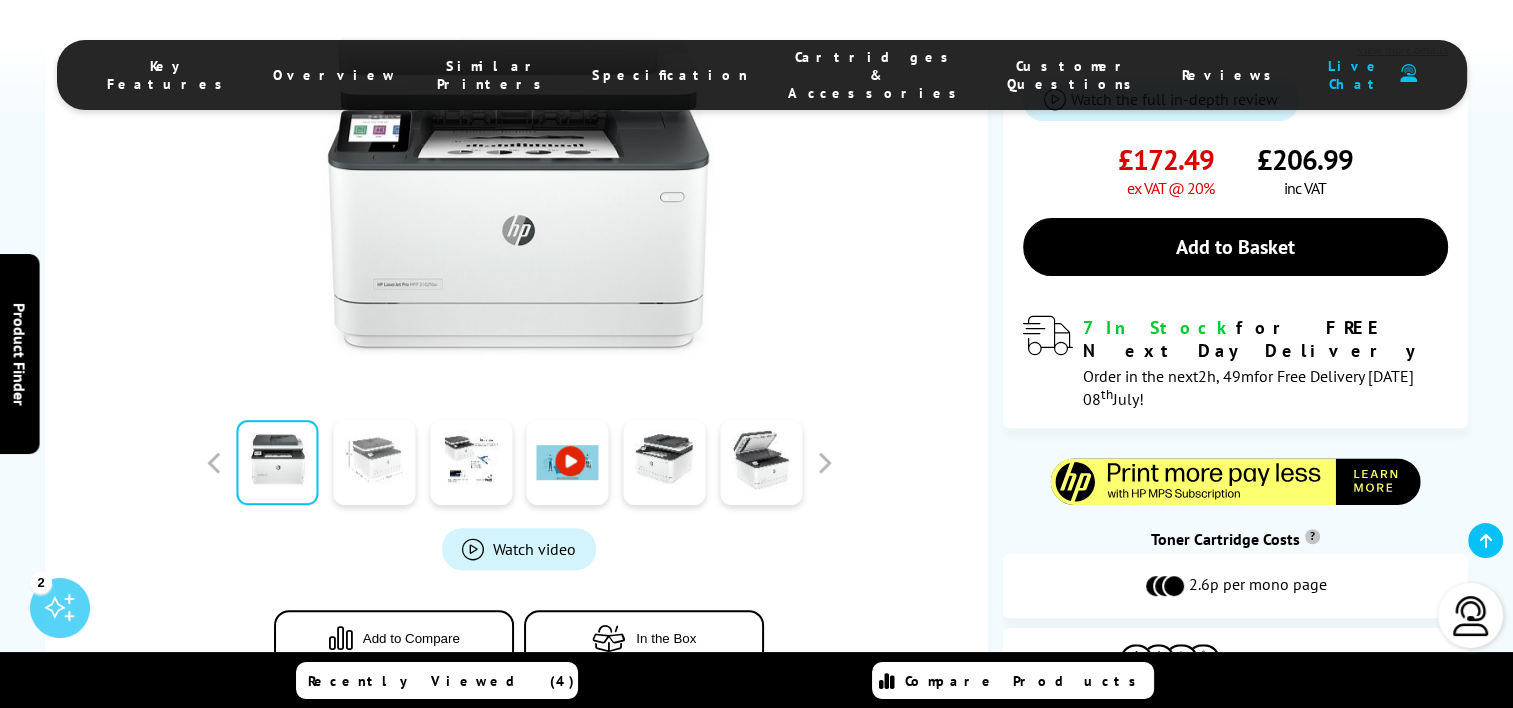 click at bounding box center (374, 462) 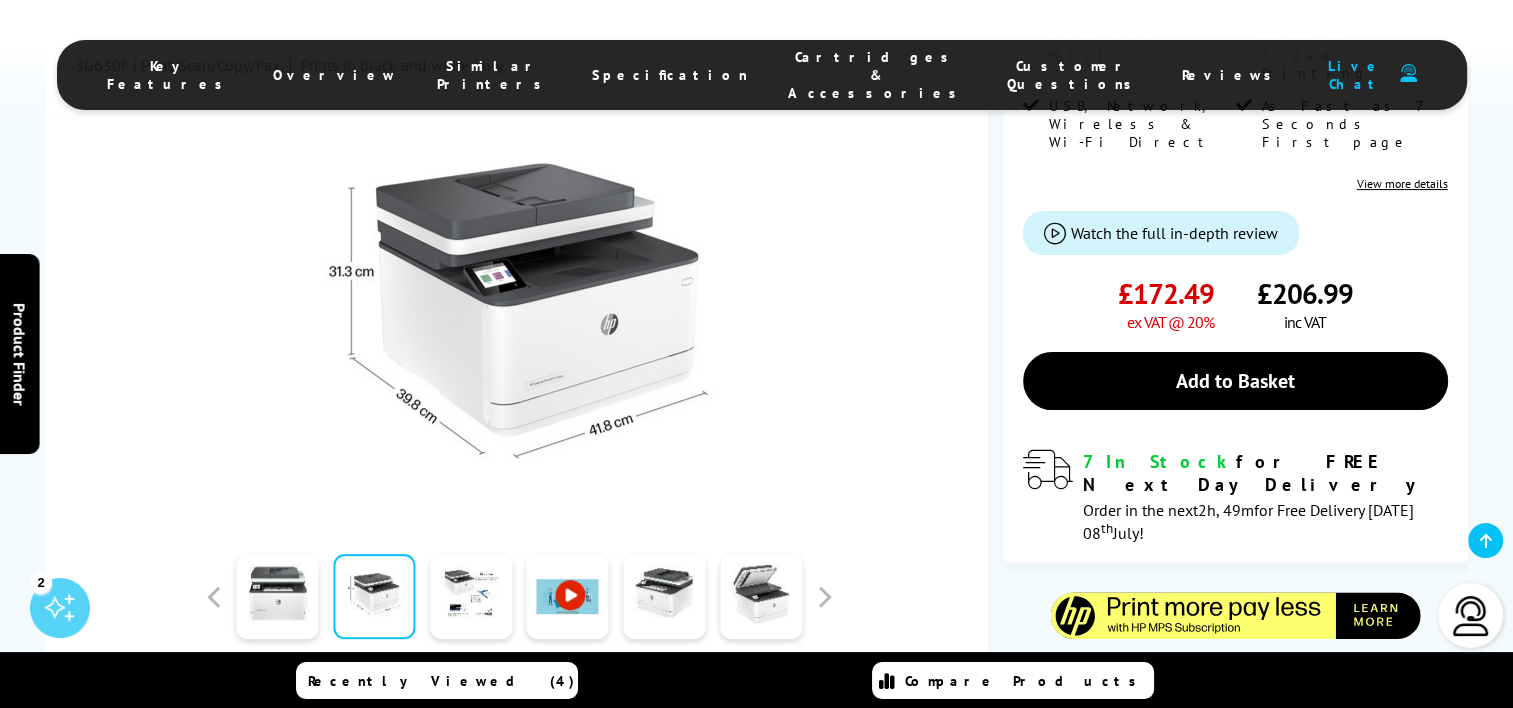 scroll, scrollTop: 500, scrollLeft: 0, axis: vertical 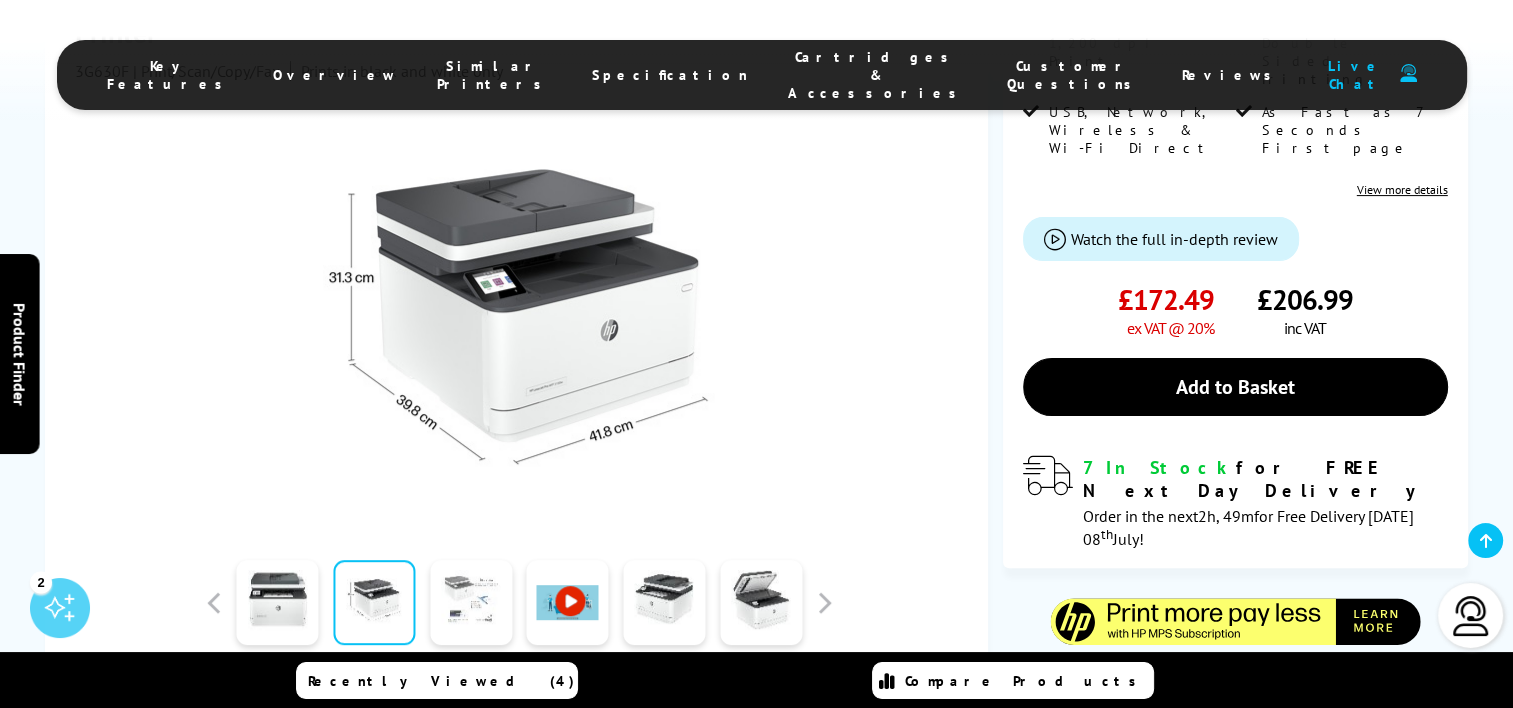 click at bounding box center (471, 602) 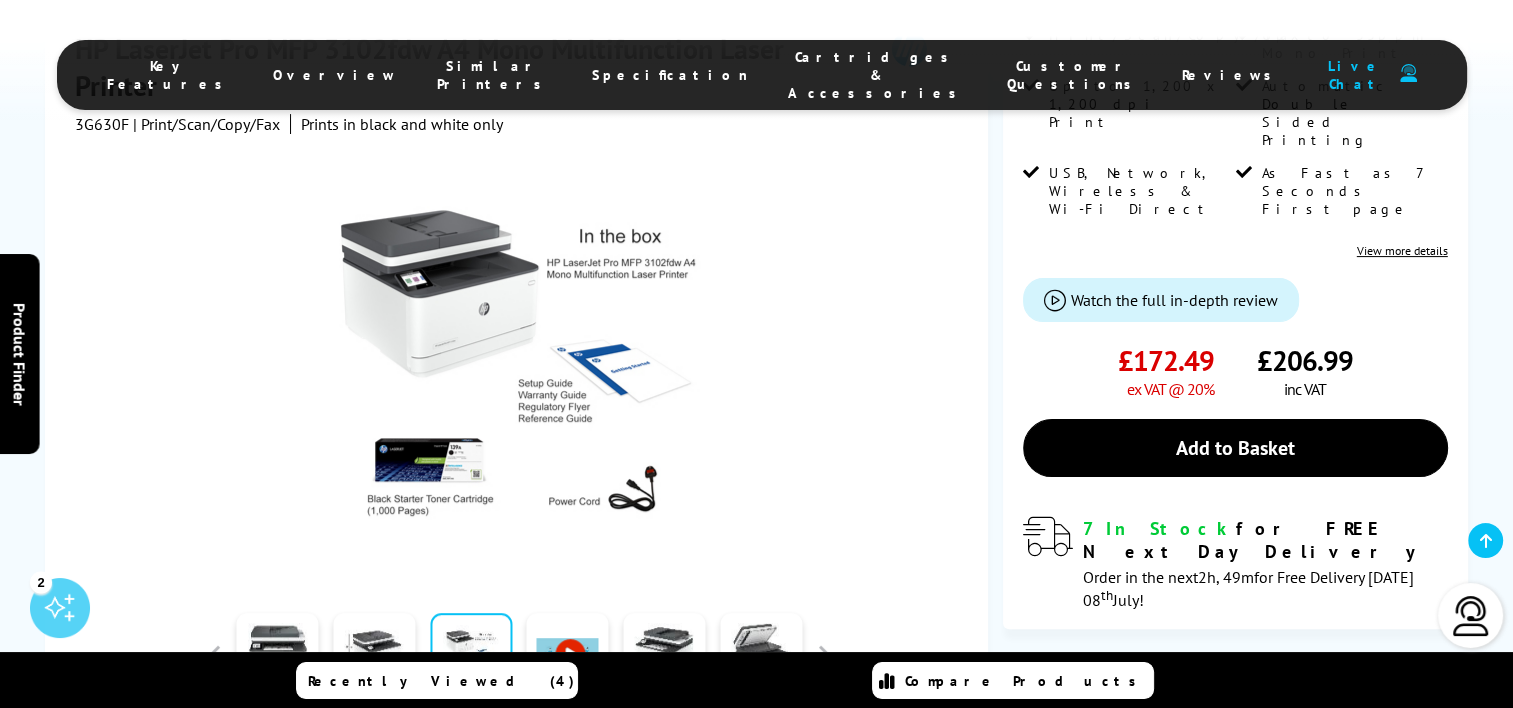scroll, scrollTop: 436, scrollLeft: 0, axis: vertical 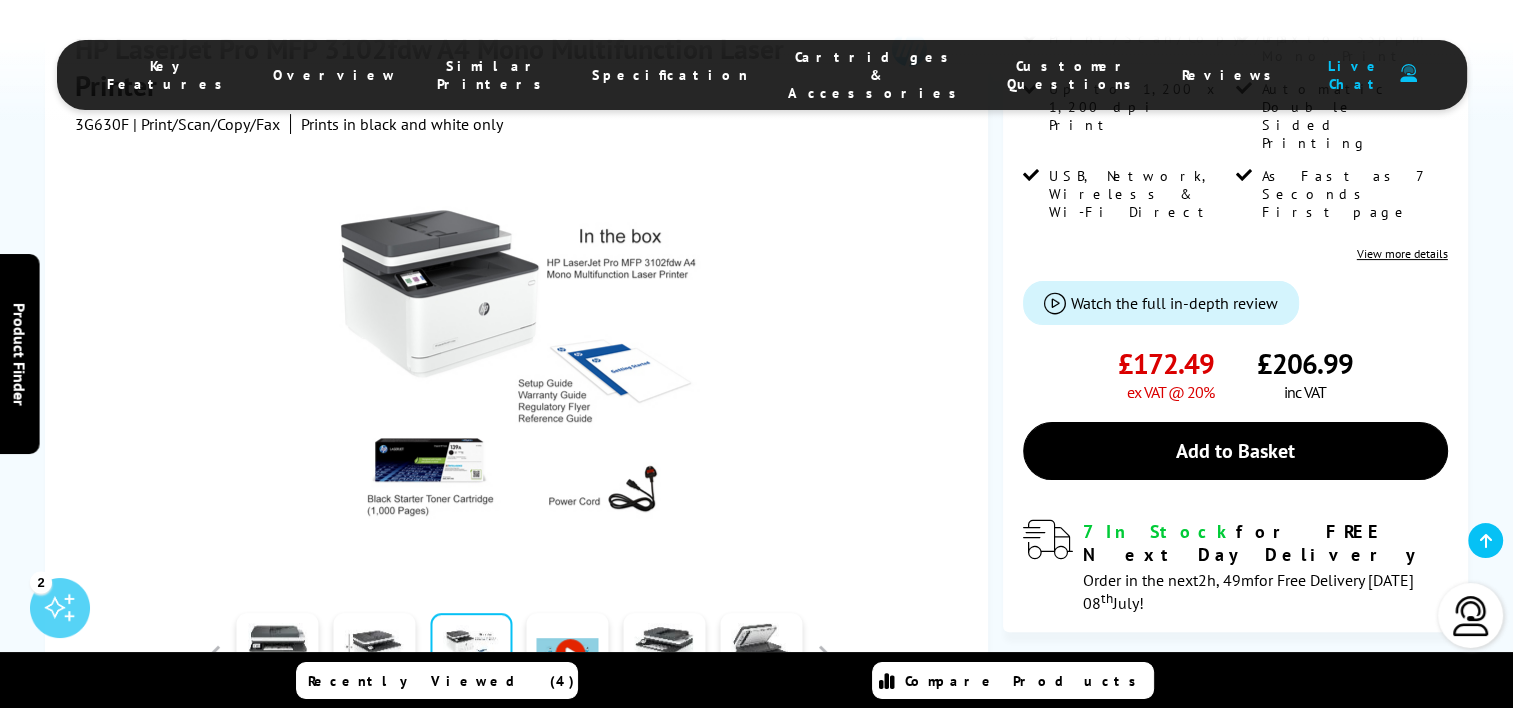 click at bounding box center [568, 656] 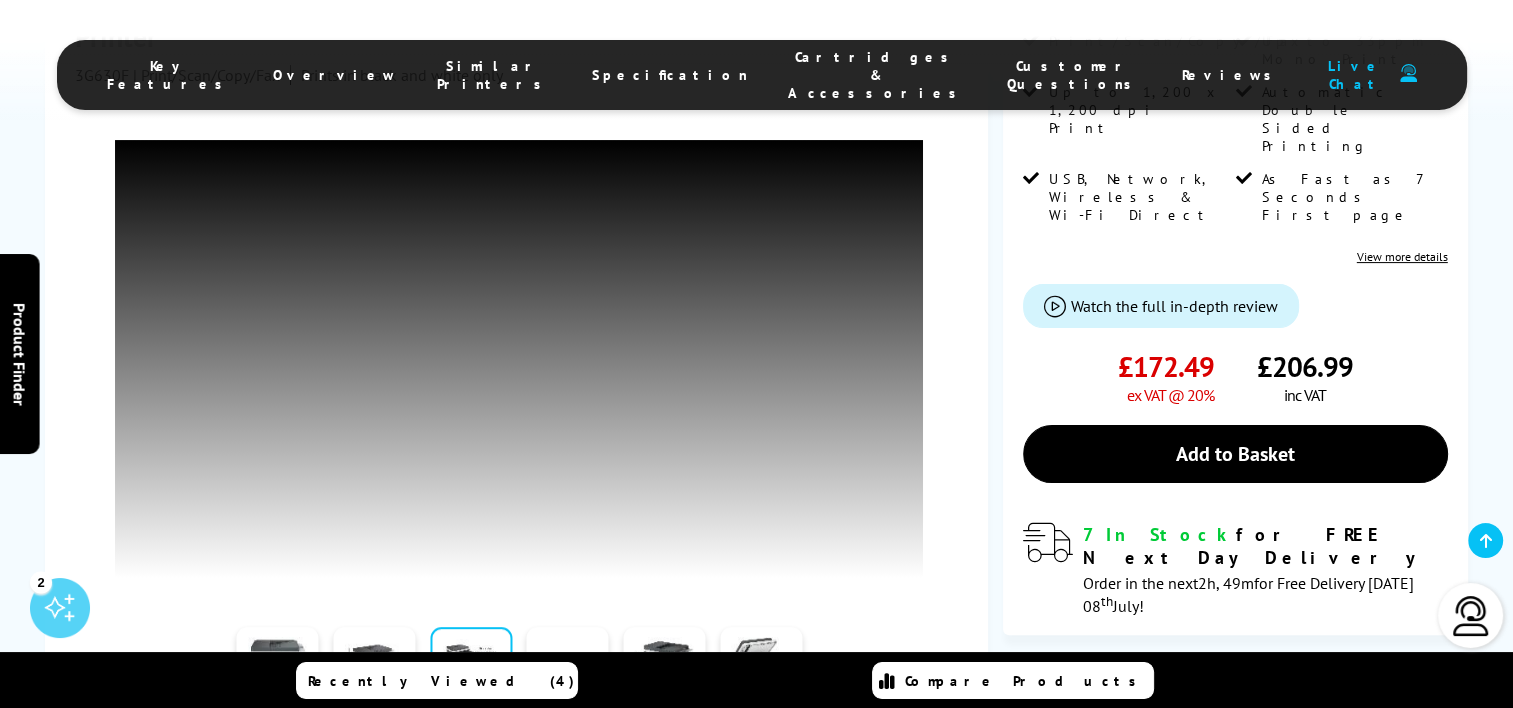 scroll, scrollTop: 431, scrollLeft: 0, axis: vertical 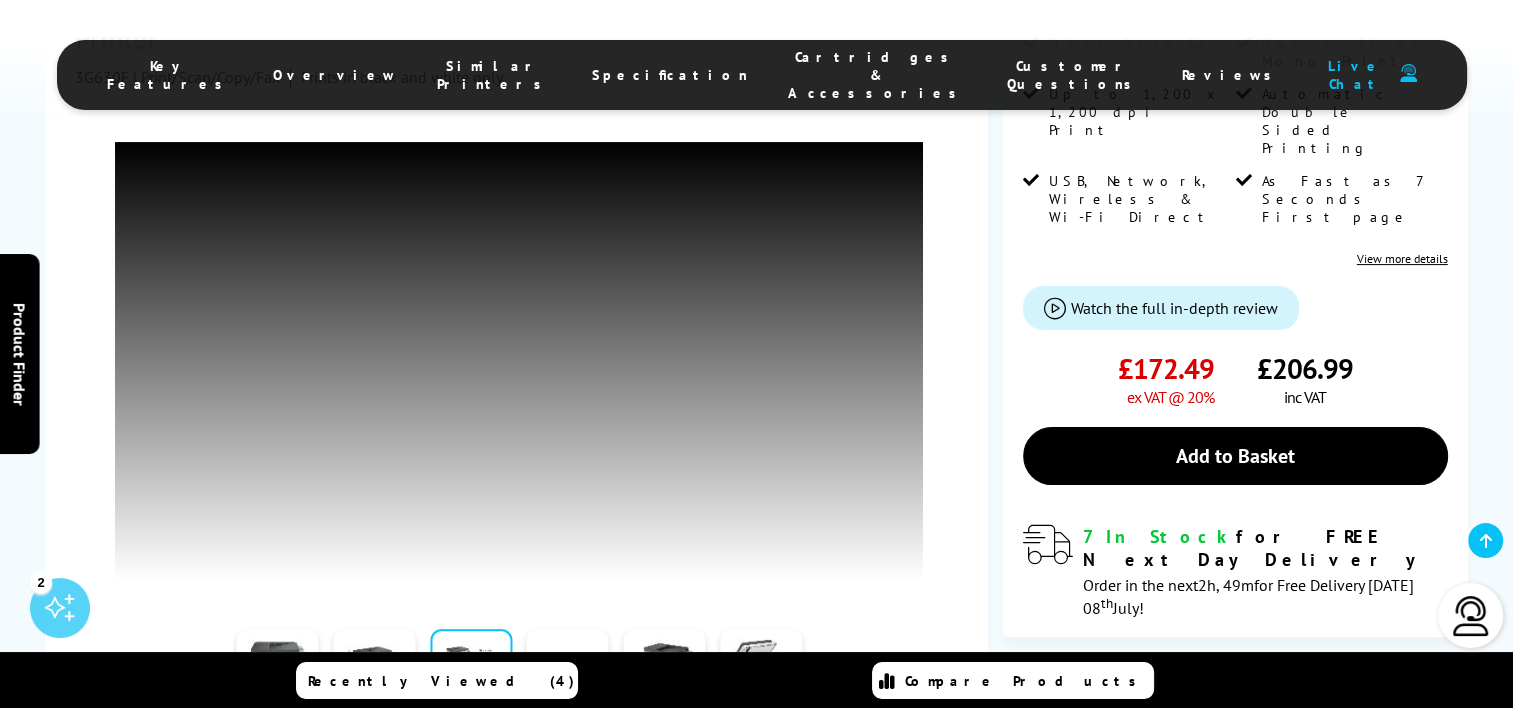 click at bounding box center [568, 671] 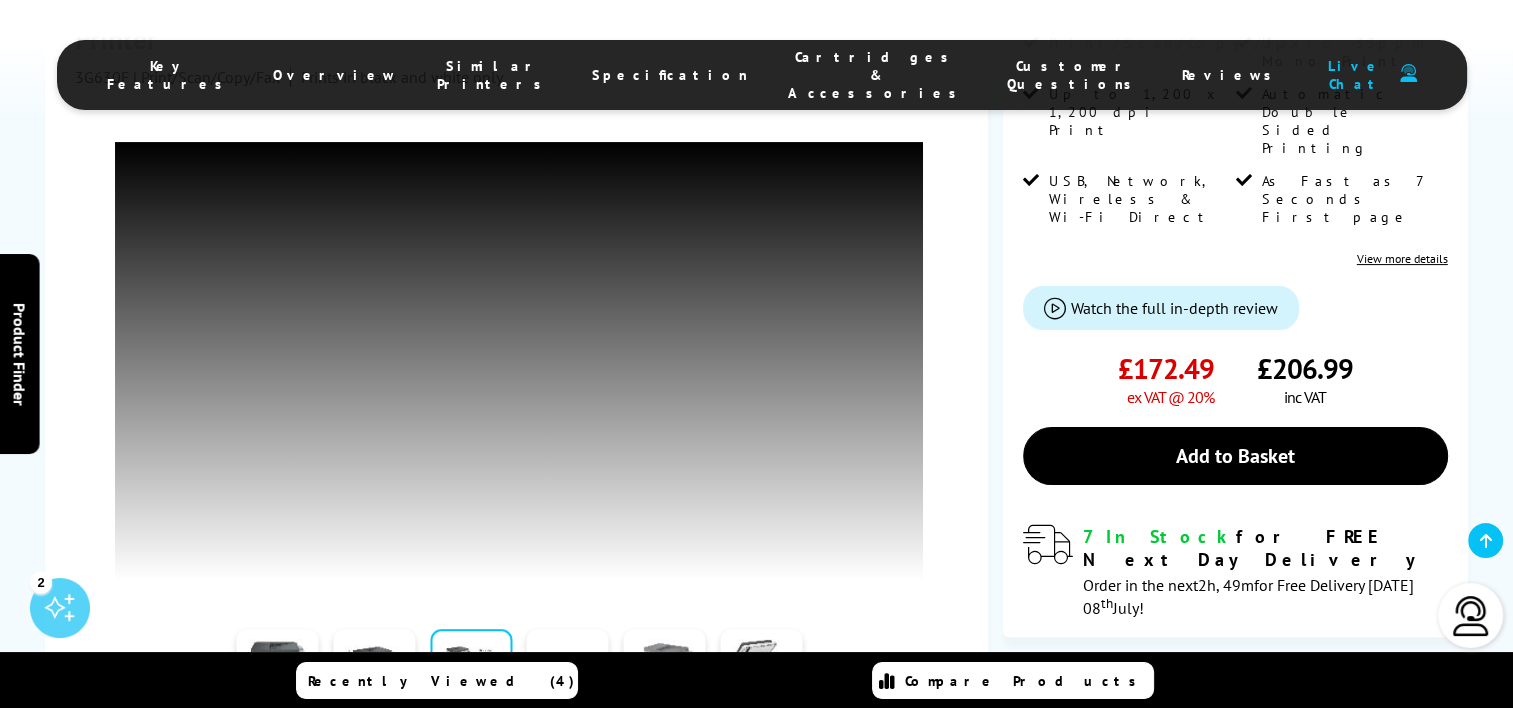 click at bounding box center (664, 671) 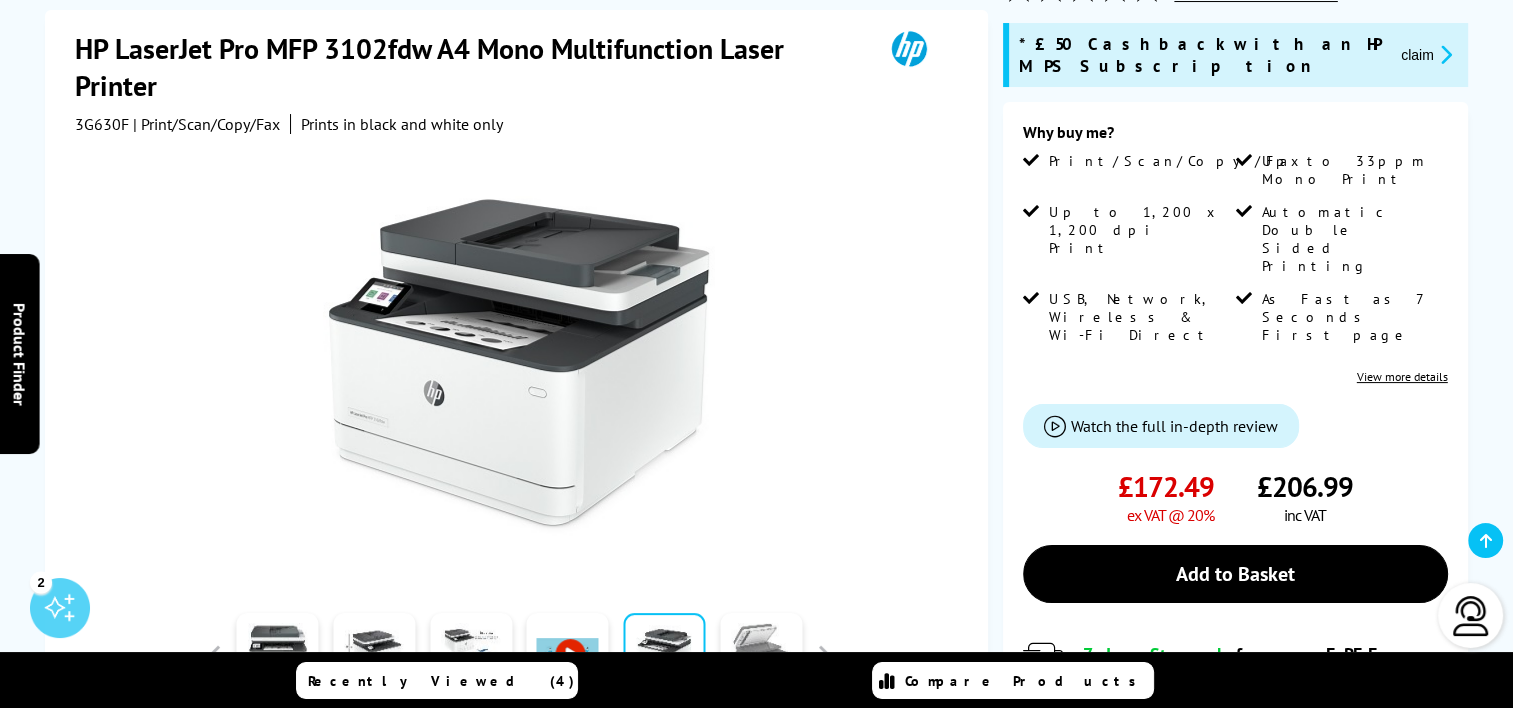 scroll, scrollTop: 314, scrollLeft: 0, axis: vertical 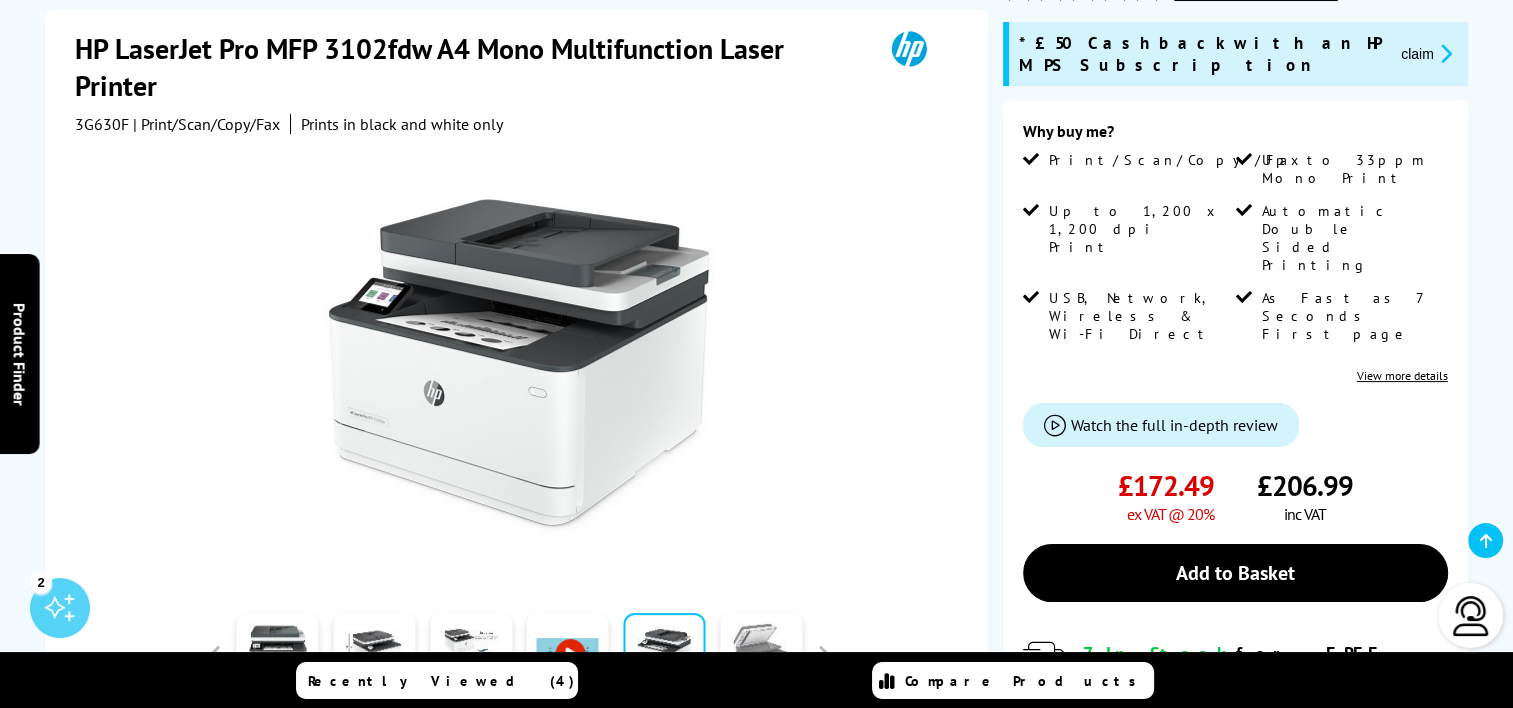 click at bounding box center (761, 656) 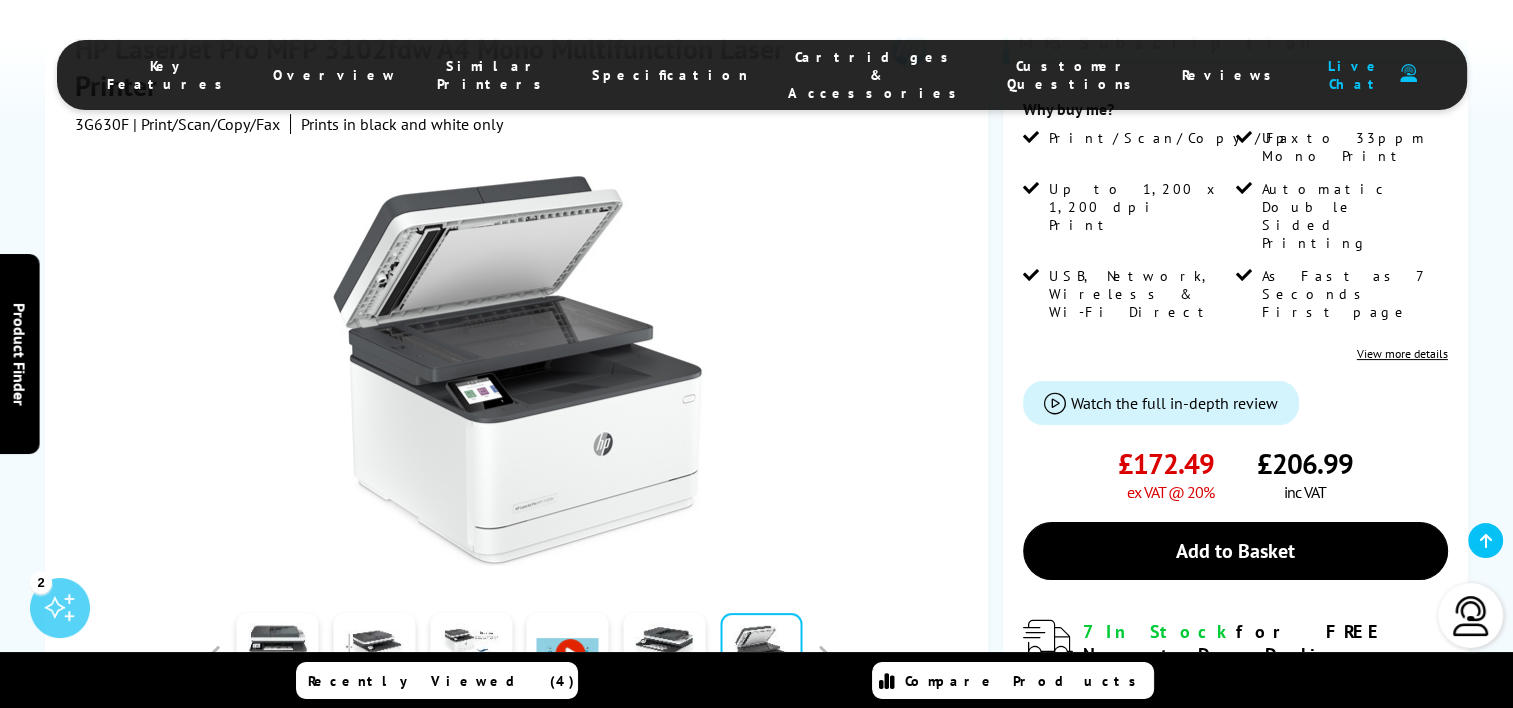 scroll, scrollTop: 344, scrollLeft: 0, axis: vertical 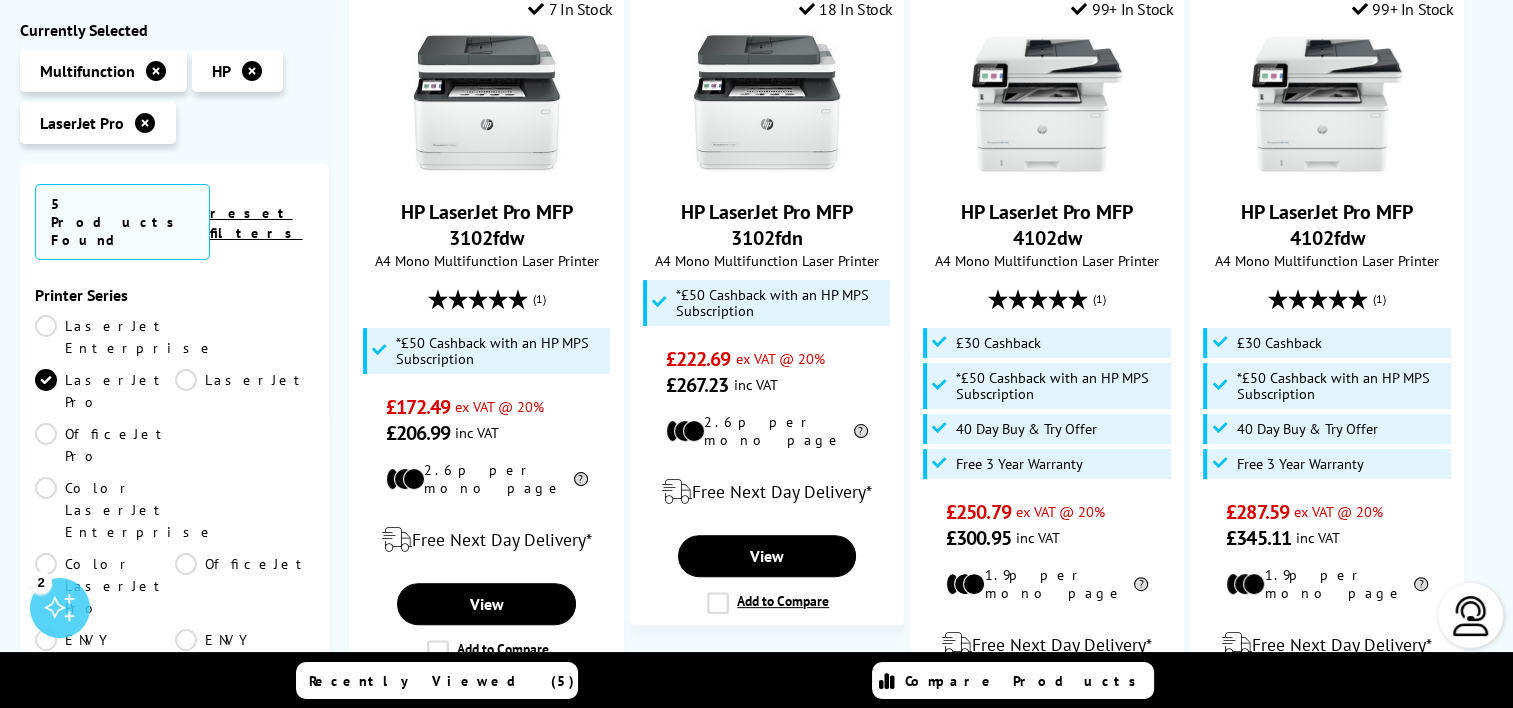 click on "OfficeJet Pro" at bounding box center (105, 445) 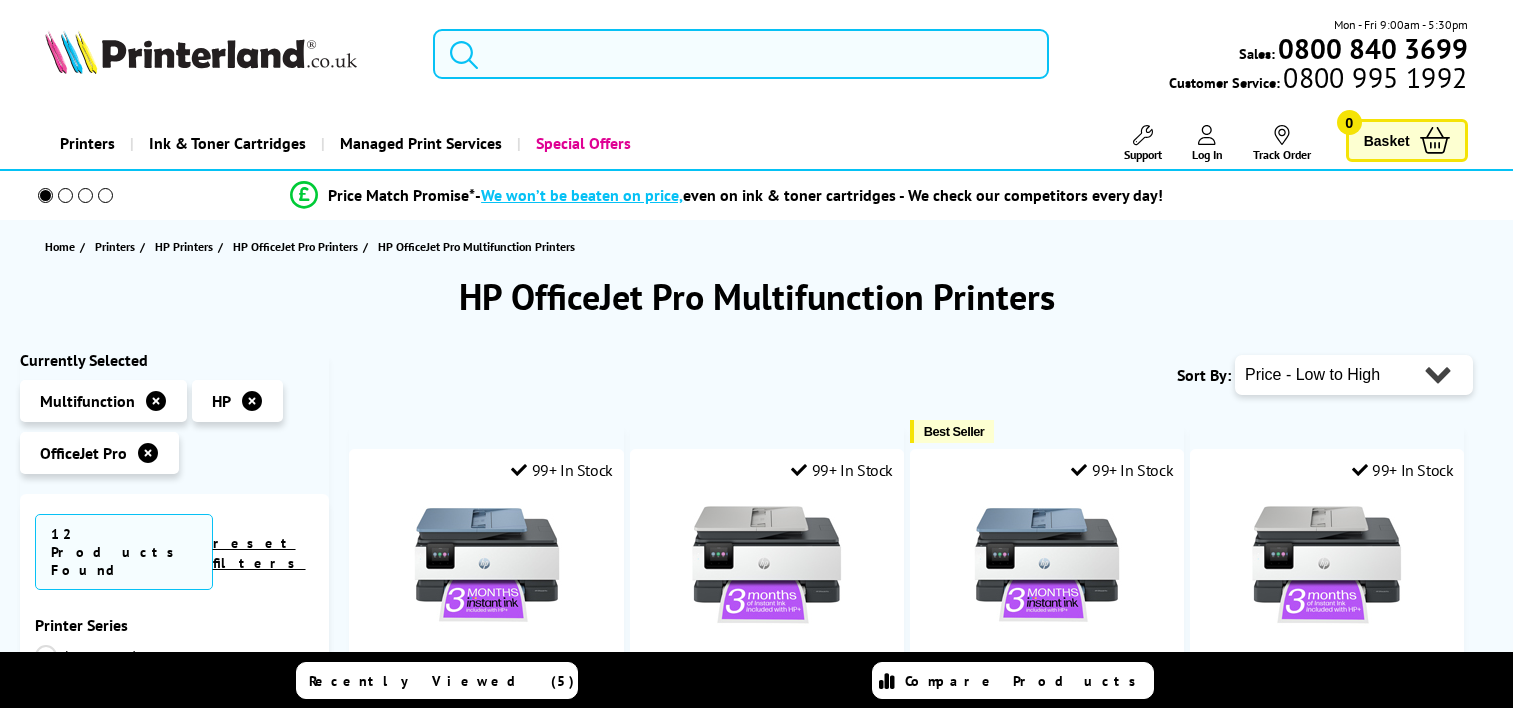 scroll, scrollTop: 0, scrollLeft: 0, axis: both 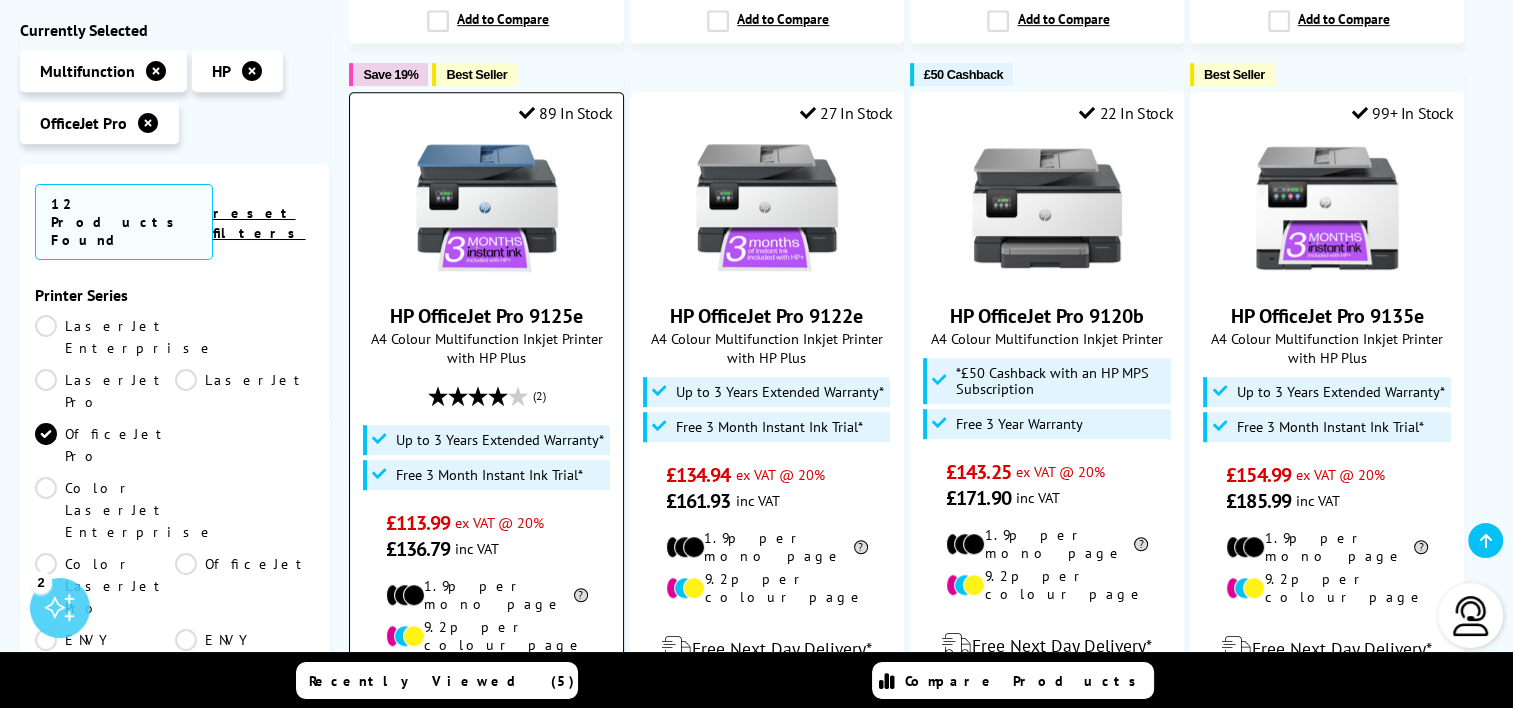 click at bounding box center (458, 396) 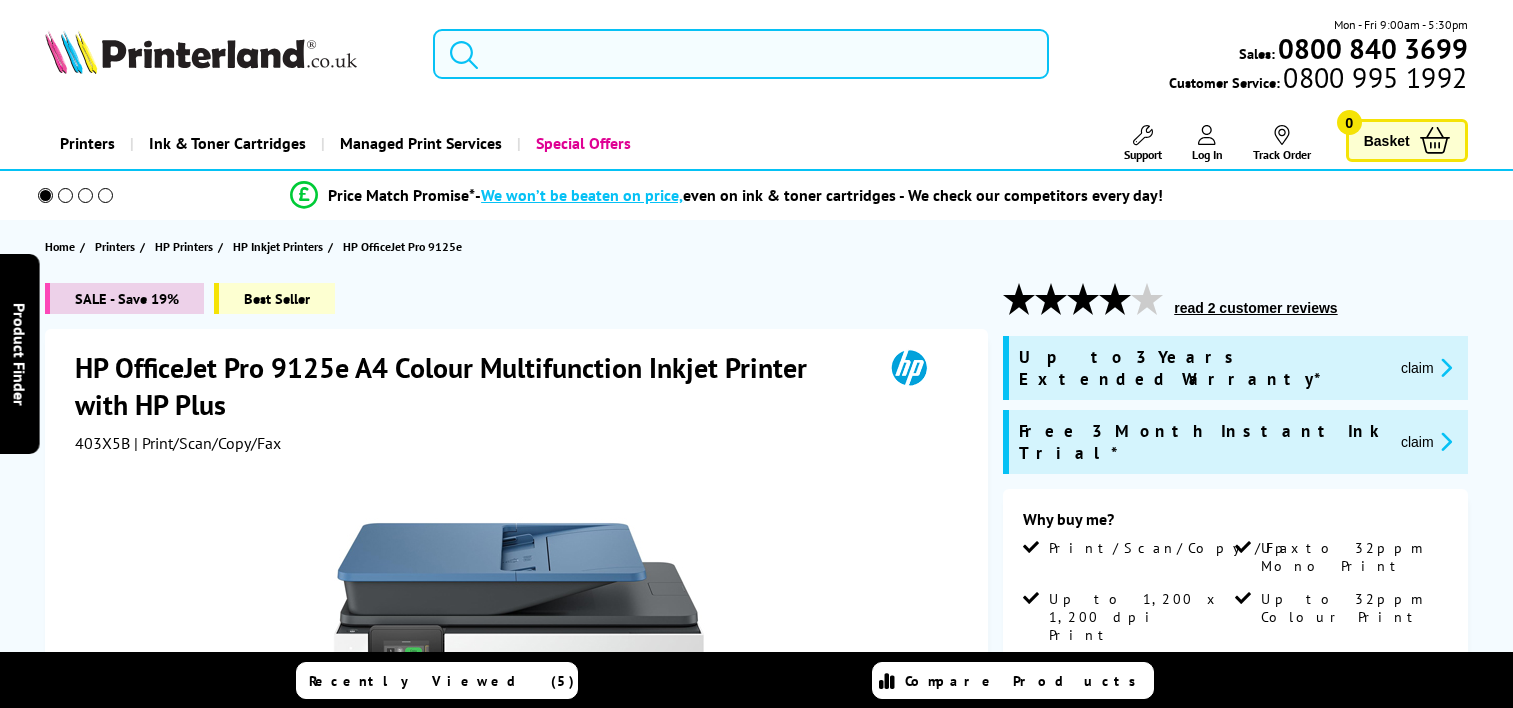 scroll, scrollTop: 0, scrollLeft: 0, axis: both 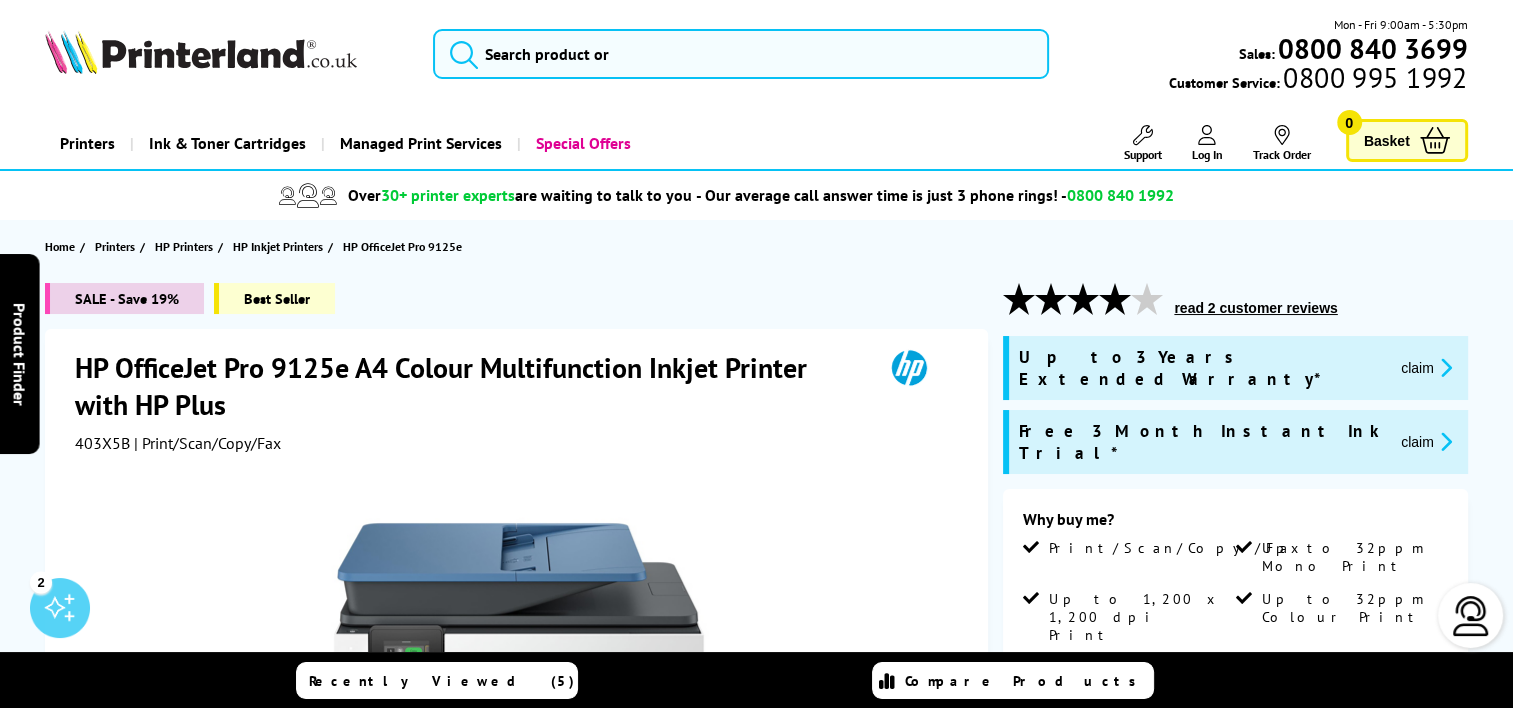 click on "read 2 customer reviews" at bounding box center [1255, 308] 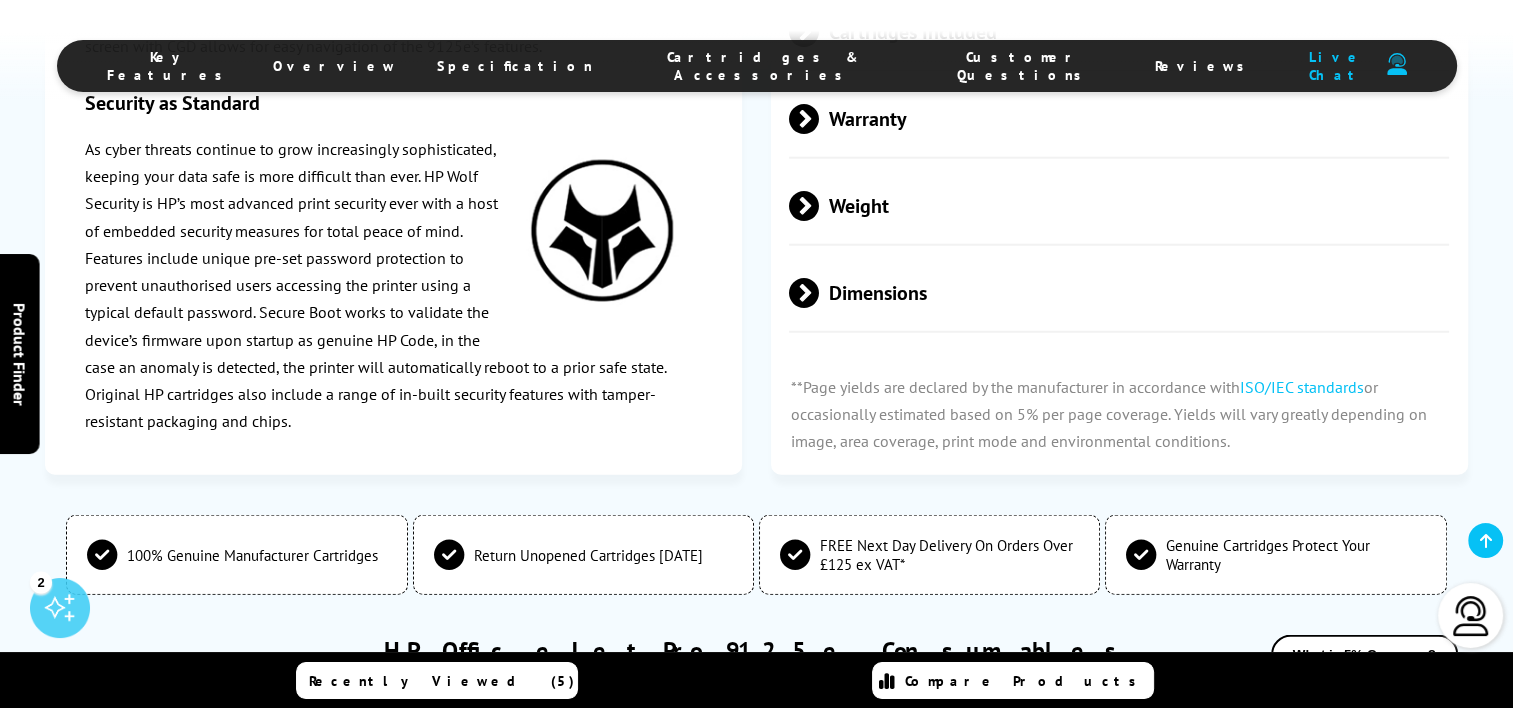 scroll, scrollTop: 8816, scrollLeft: 0, axis: vertical 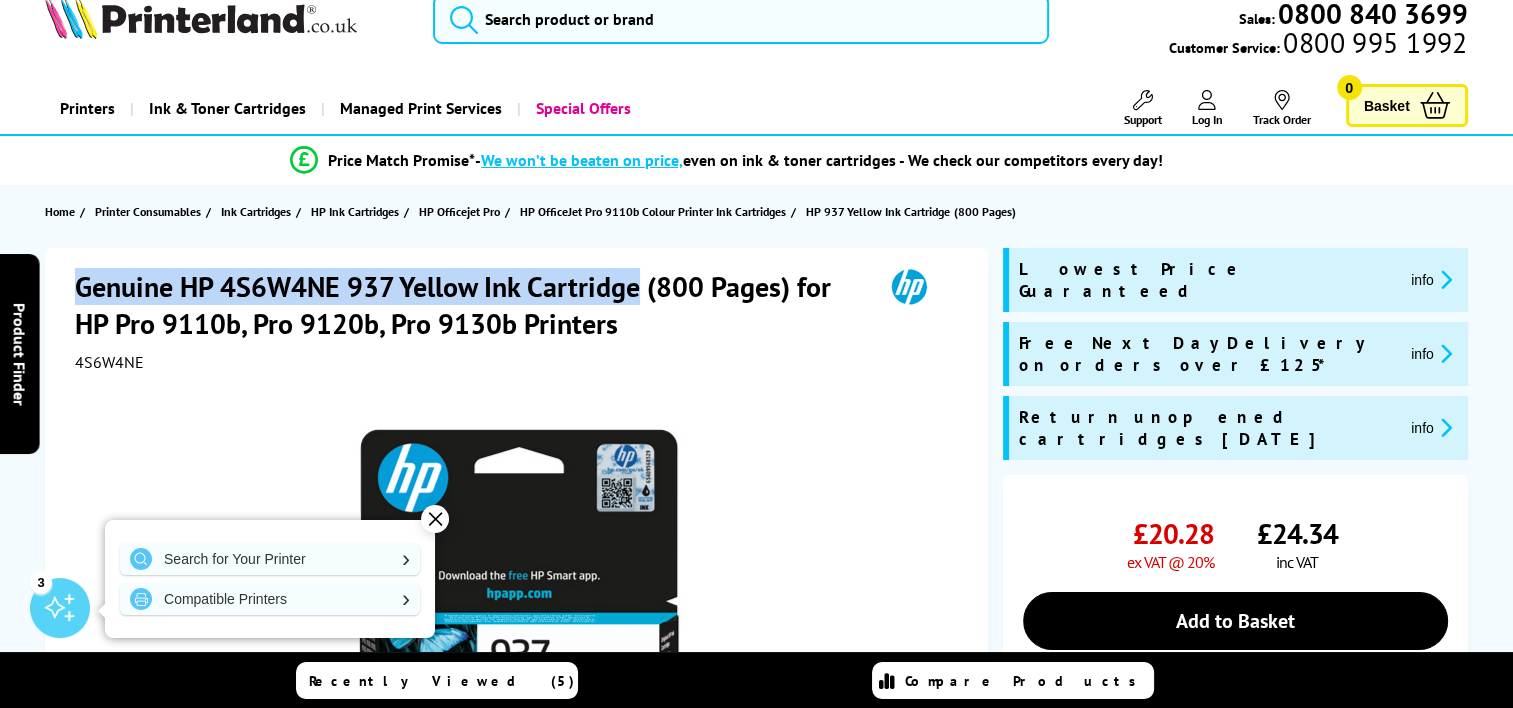 drag, startPoint x: 73, startPoint y: 286, endPoint x: 638, endPoint y: 293, distance: 565.04333 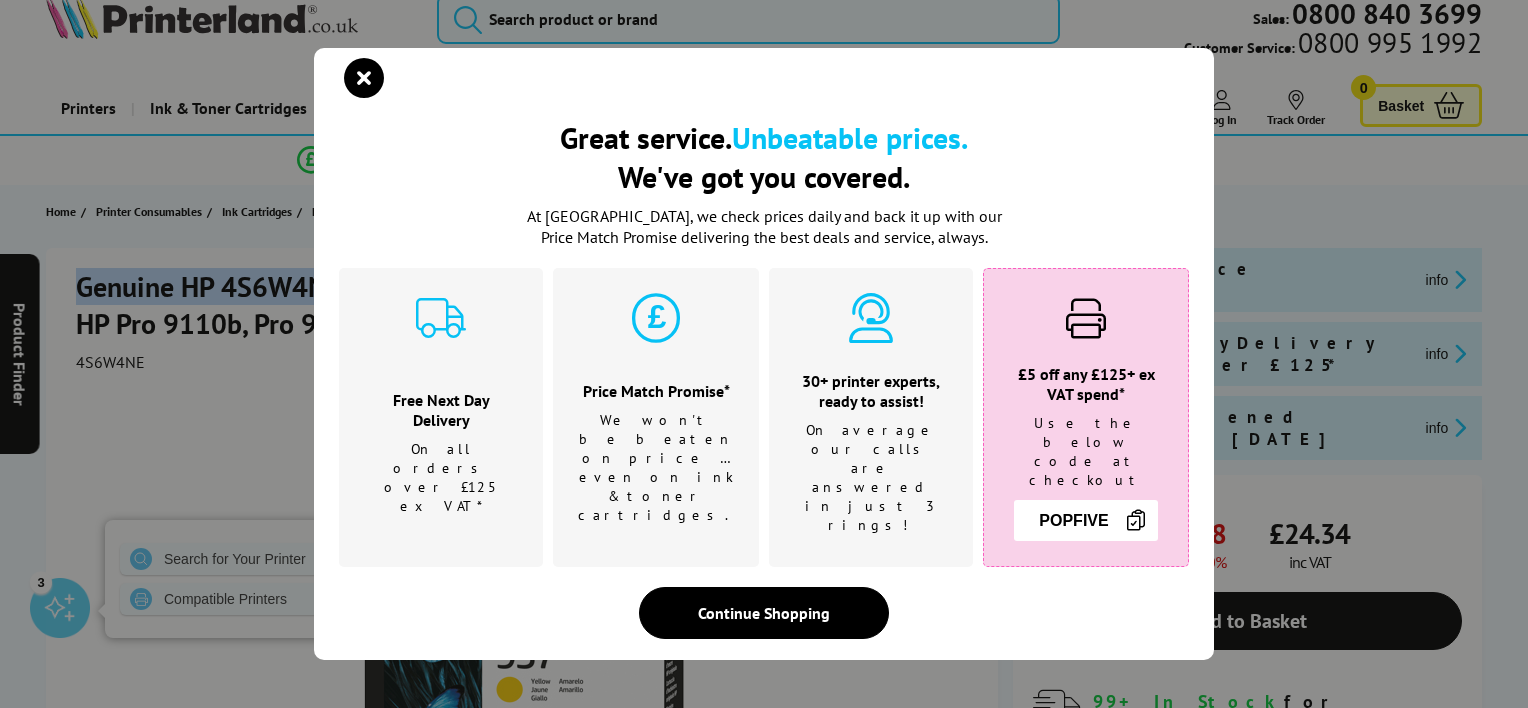 click at bounding box center [364, 78] 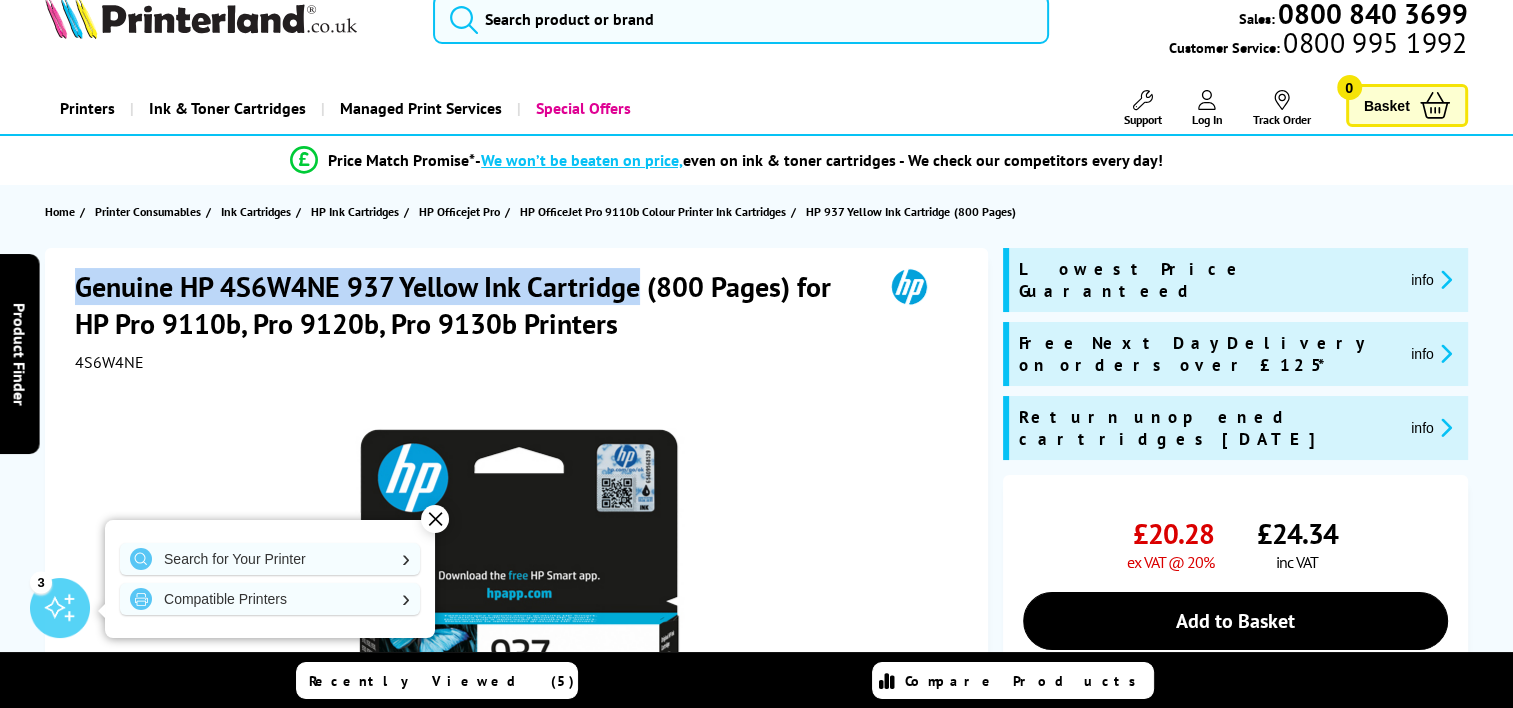 copy on "Genuine HP 4S6W4NE 937 Yellow Ink Cartridge" 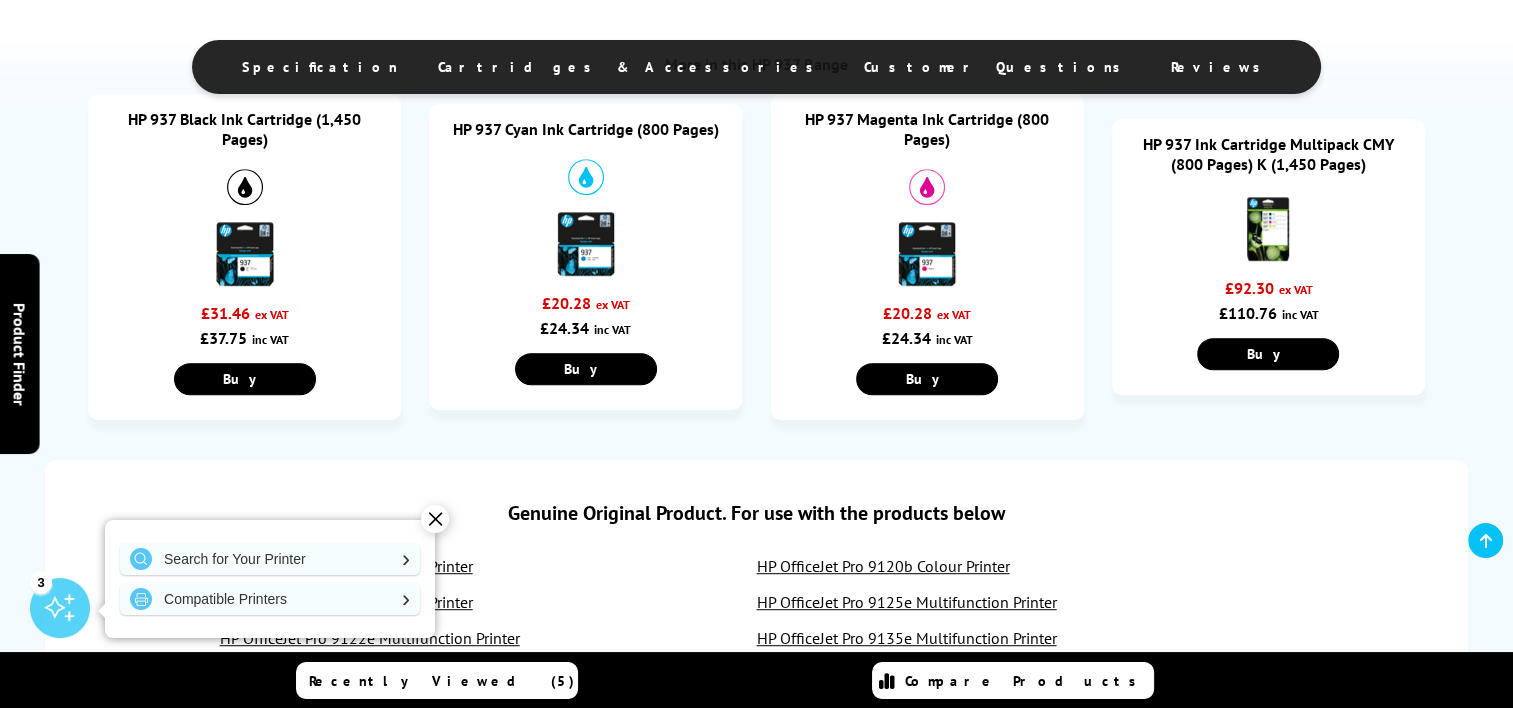 scroll, scrollTop: 974, scrollLeft: 0, axis: vertical 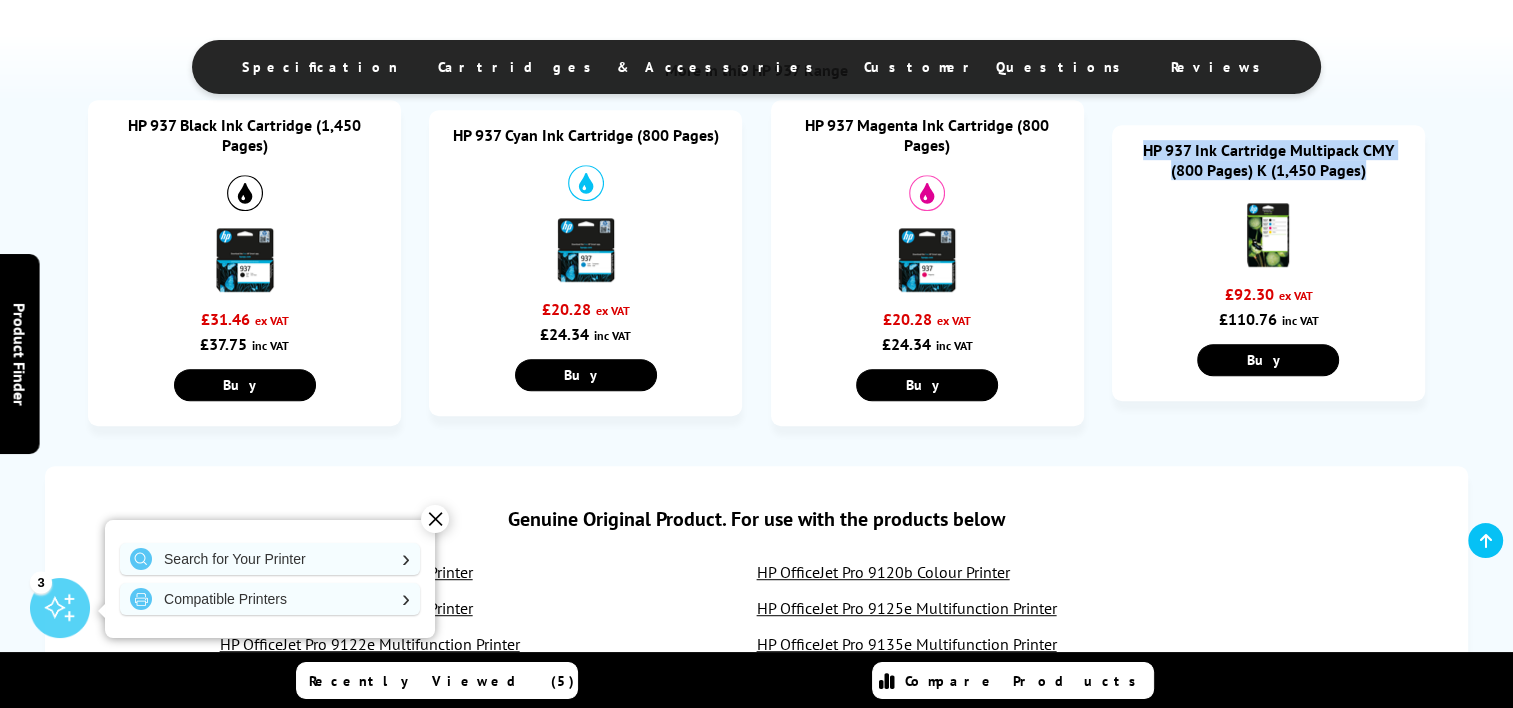 drag, startPoint x: 1372, startPoint y: 169, endPoint x: 1140, endPoint y: 147, distance: 233.04077 